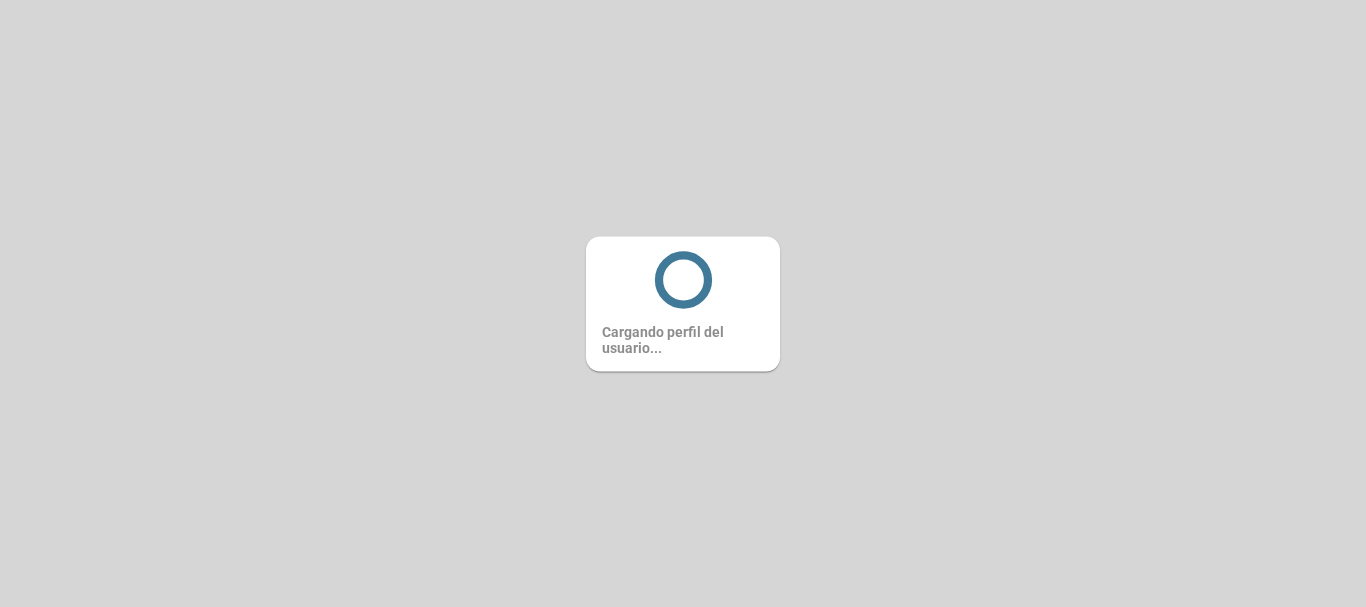 scroll, scrollTop: 0, scrollLeft: 0, axis: both 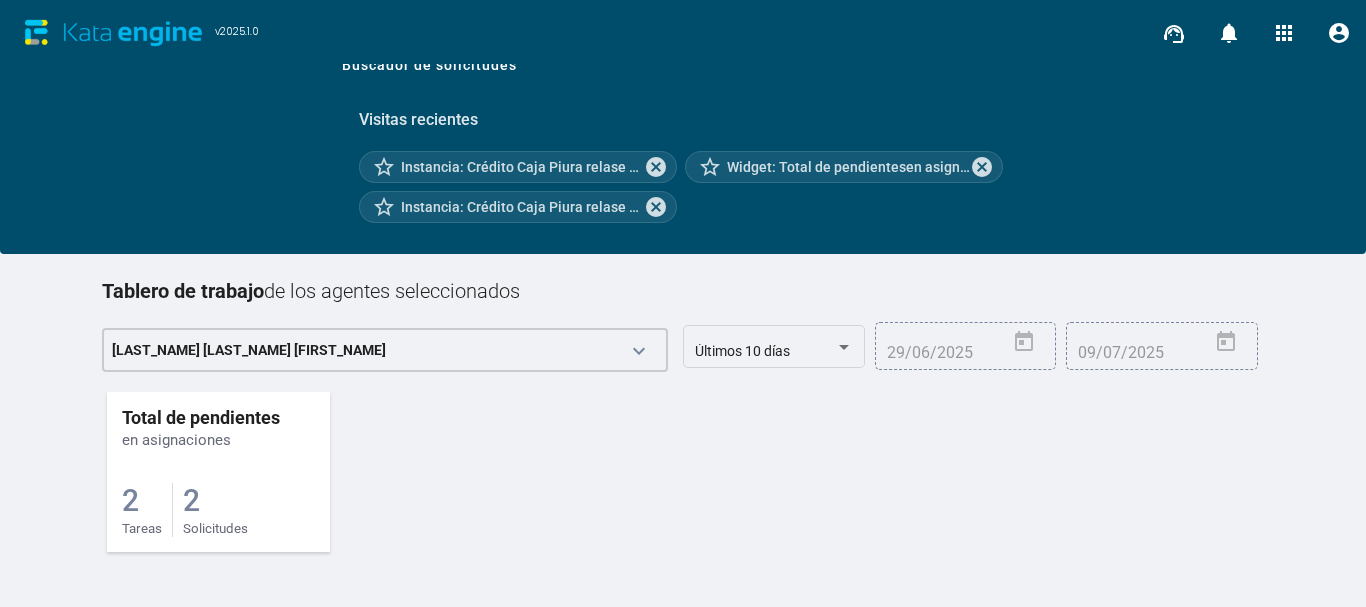 click on "2 Solicitudes" at bounding box center [215, 510] 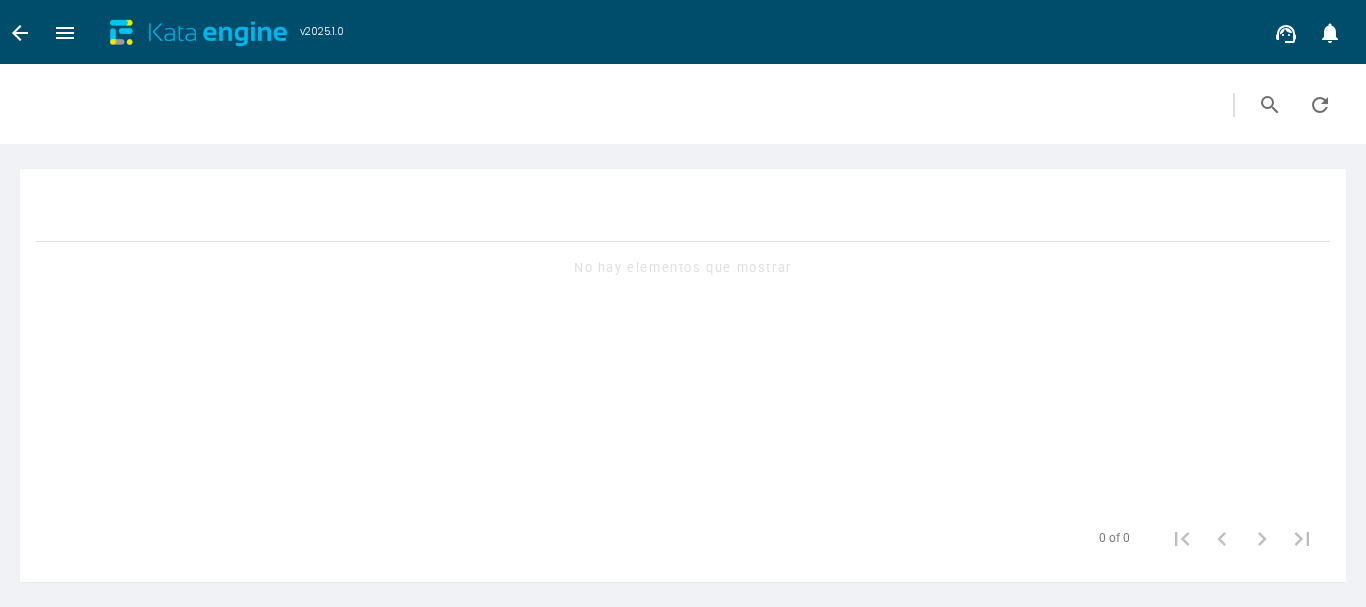 scroll, scrollTop: 0, scrollLeft: 0, axis: both 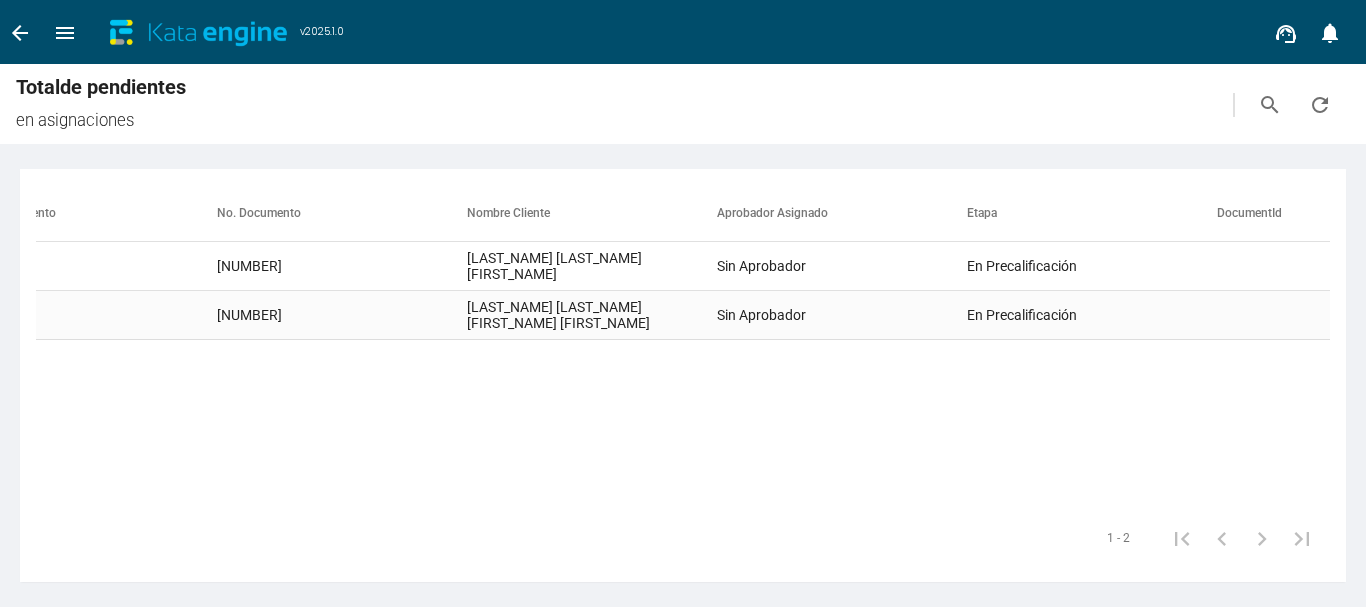 click on "[LAST_NAME] [LAST_NAME] [FIRST_NAME] [FIRST_NAME]" at bounding box center [592, 266] 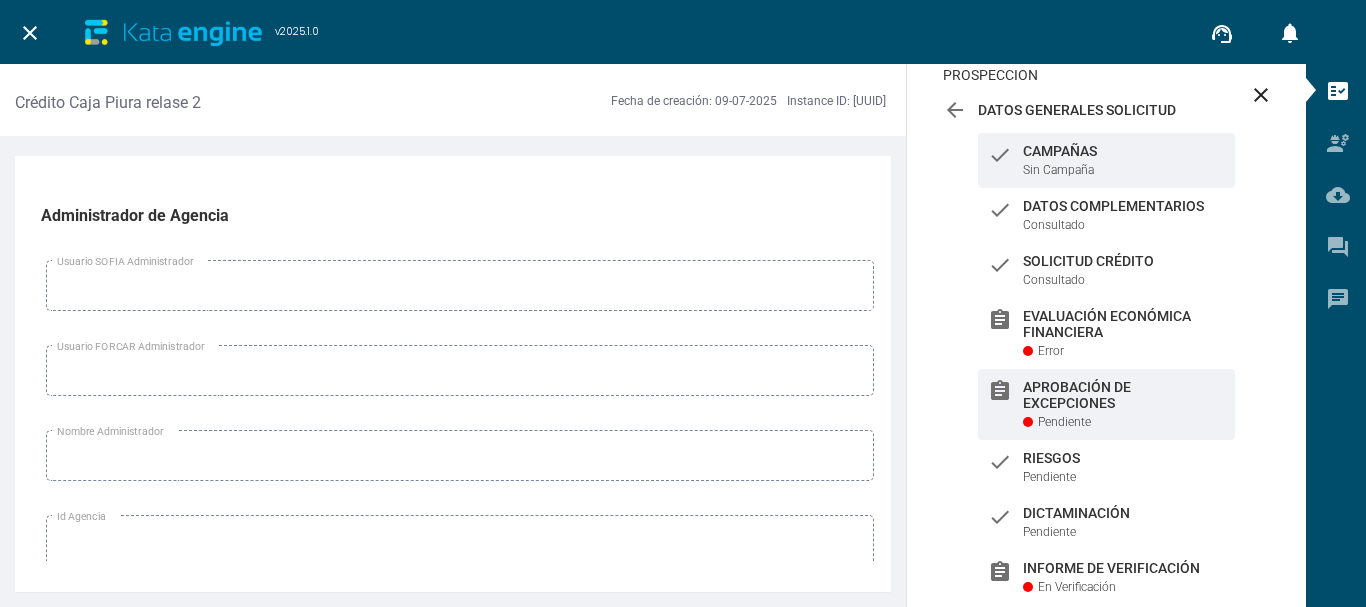 scroll, scrollTop: 159, scrollLeft: 0, axis: vertical 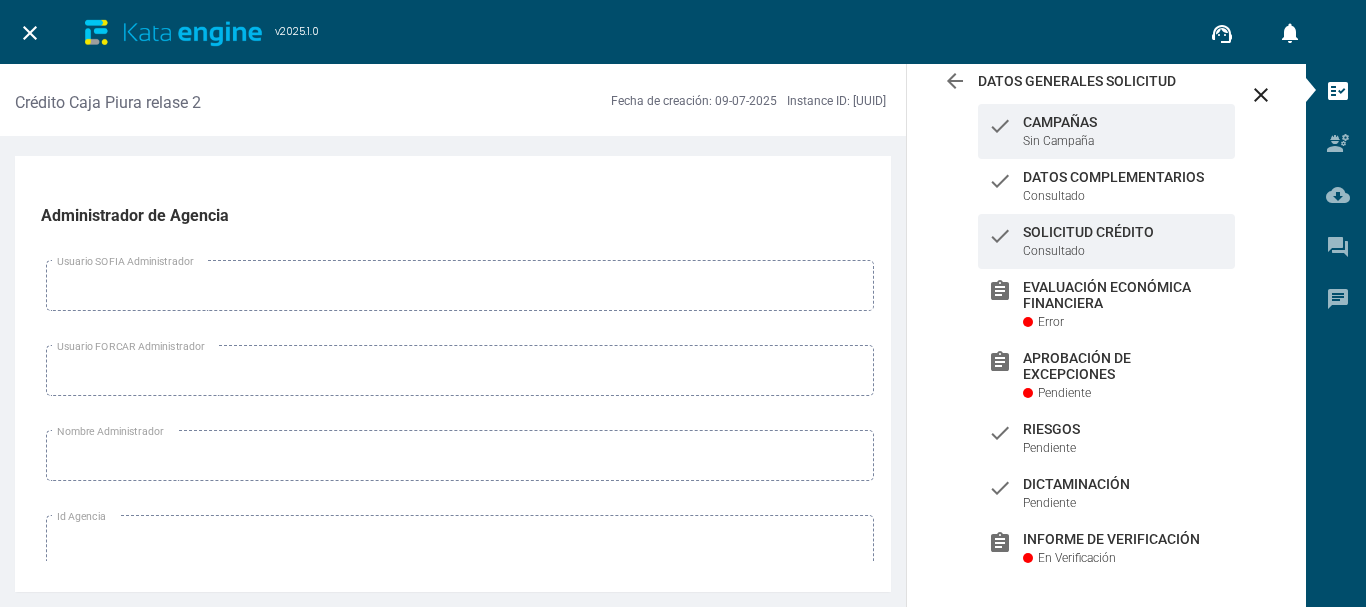 click on "check Solicitud Crédito Consultado" at bounding box center (1106, 241) 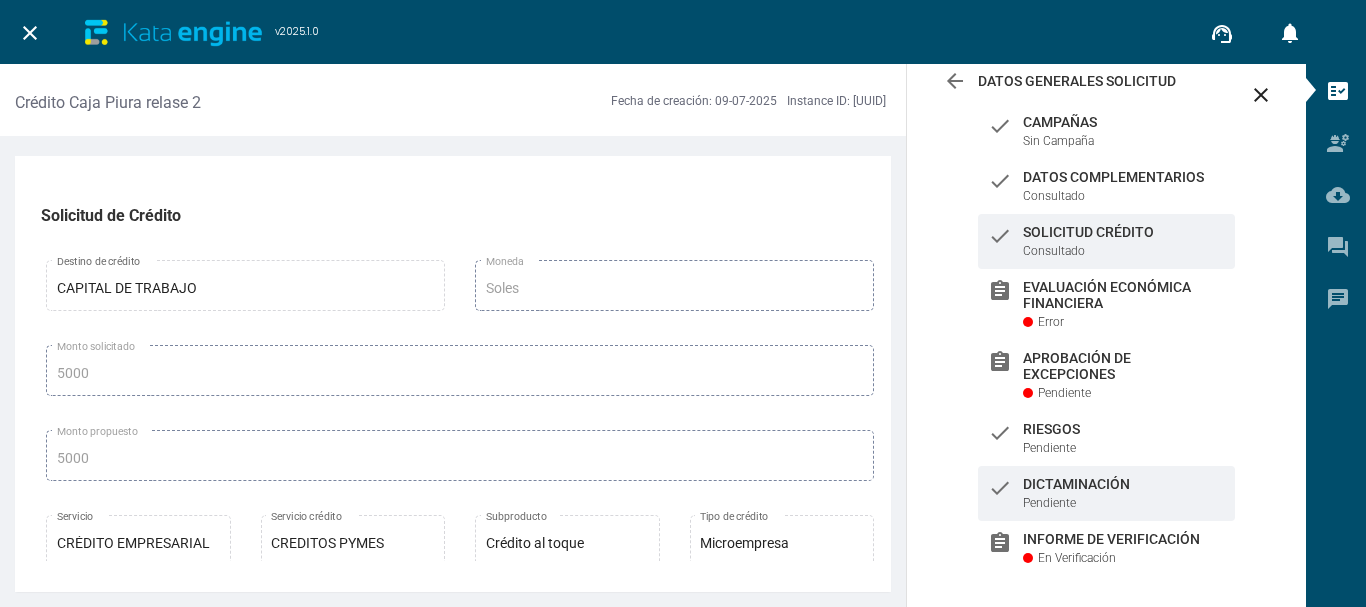 click on "Dictaminación" at bounding box center [1124, 122] 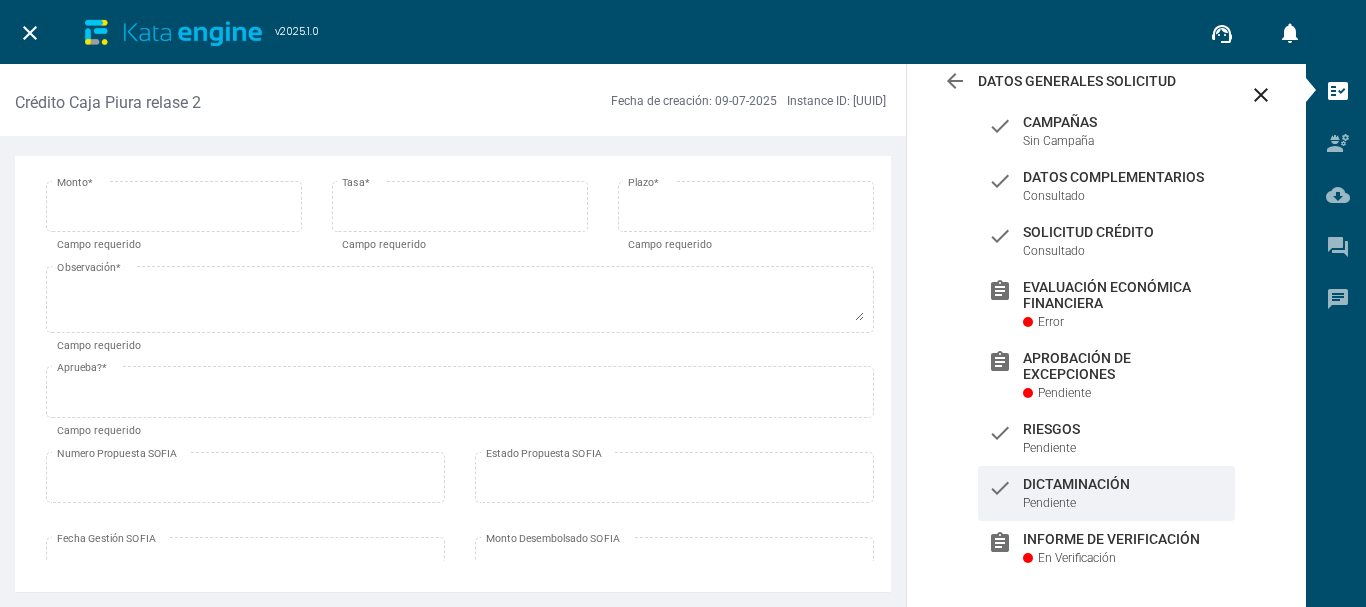 scroll, scrollTop: 0, scrollLeft: 0, axis: both 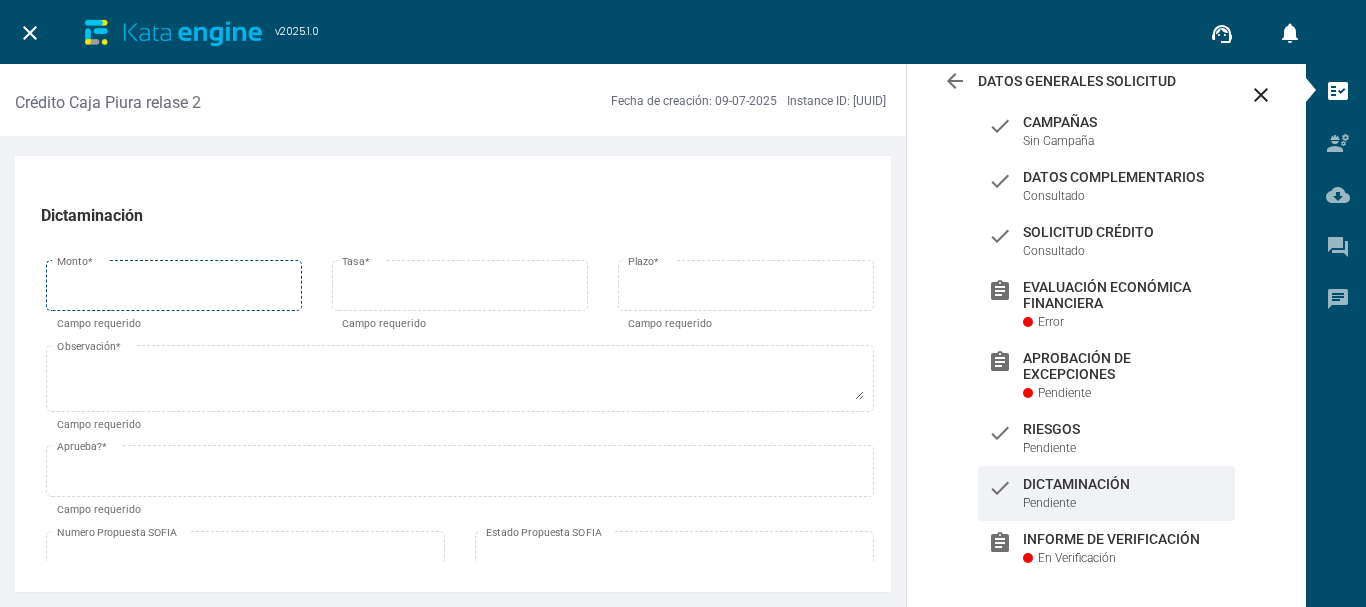 click on "Monto   *" at bounding box center (174, 283) 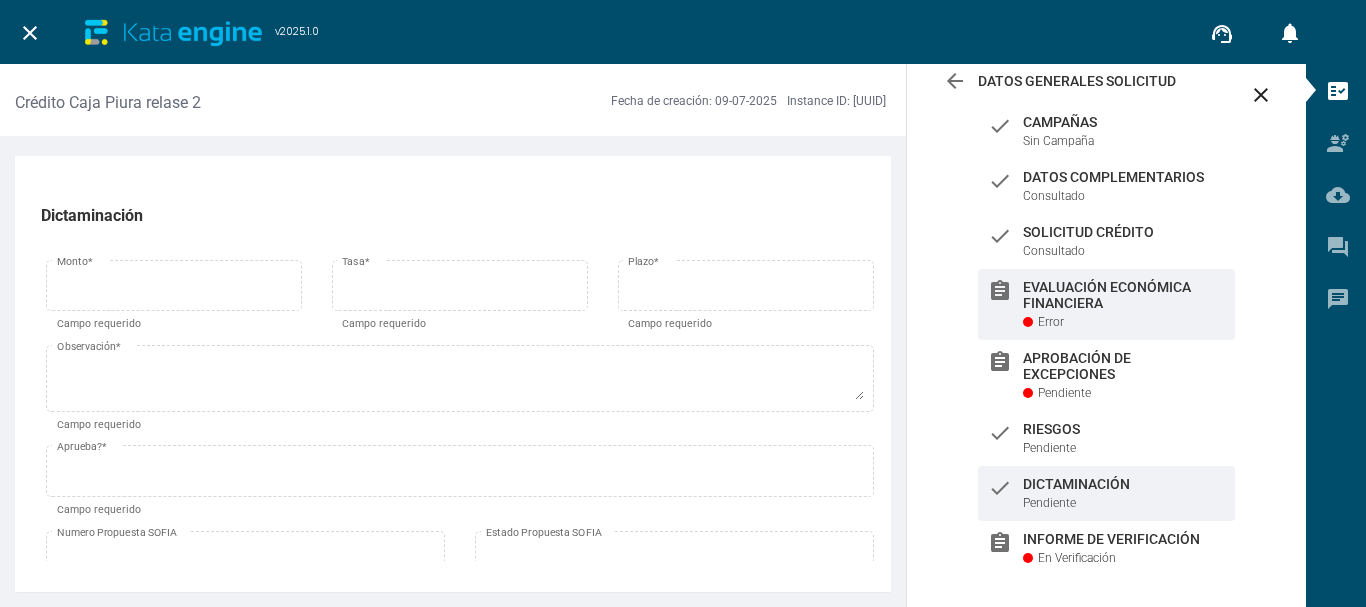 scroll, scrollTop: 0, scrollLeft: 0, axis: both 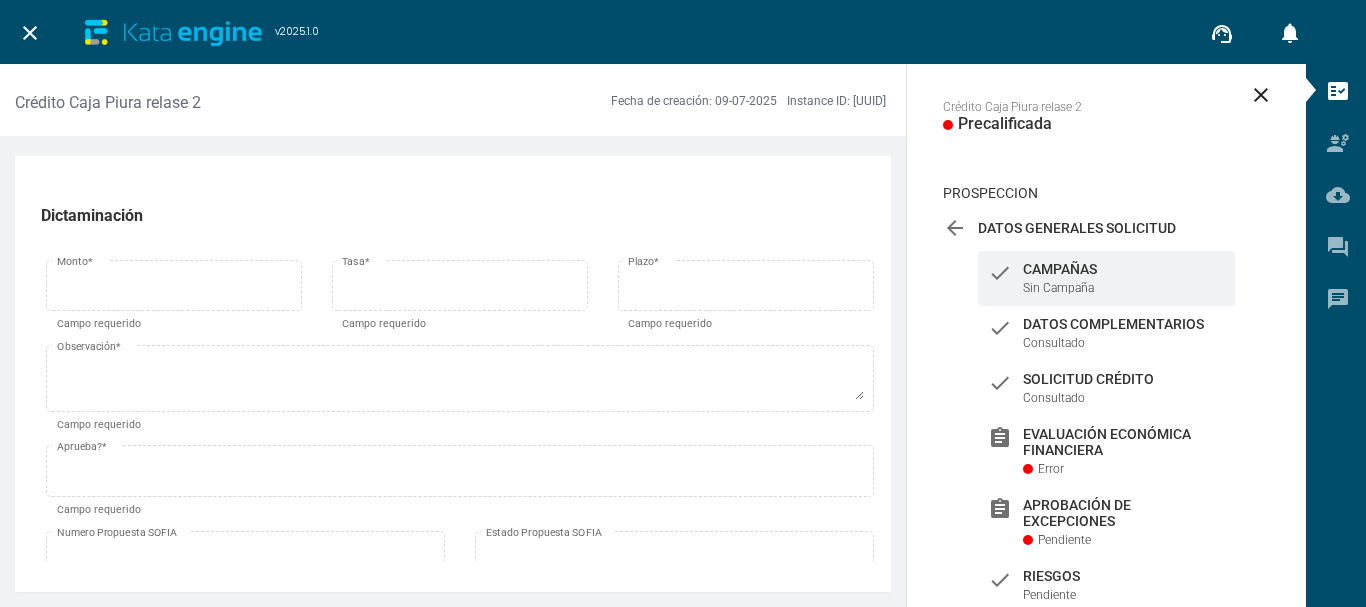 click on "check Campañas Sin Campaña" at bounding box center (1106, 278) 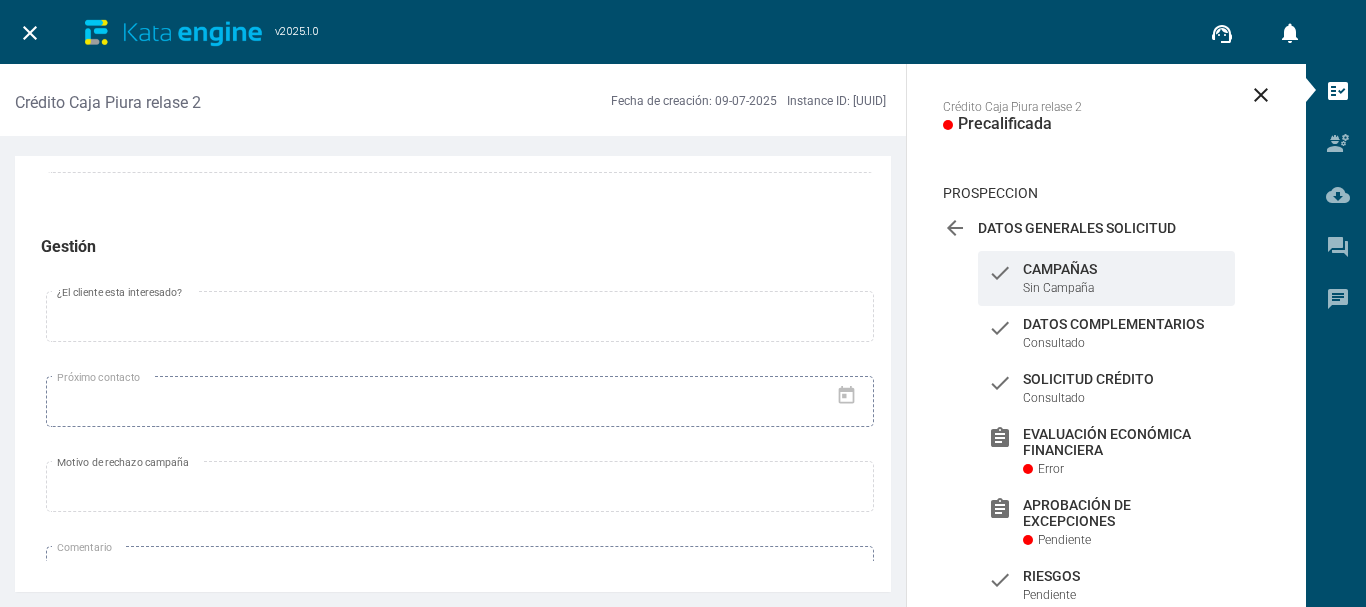 scroll, scrollTop: 1572, scrollLeft: 0, axis: vertical 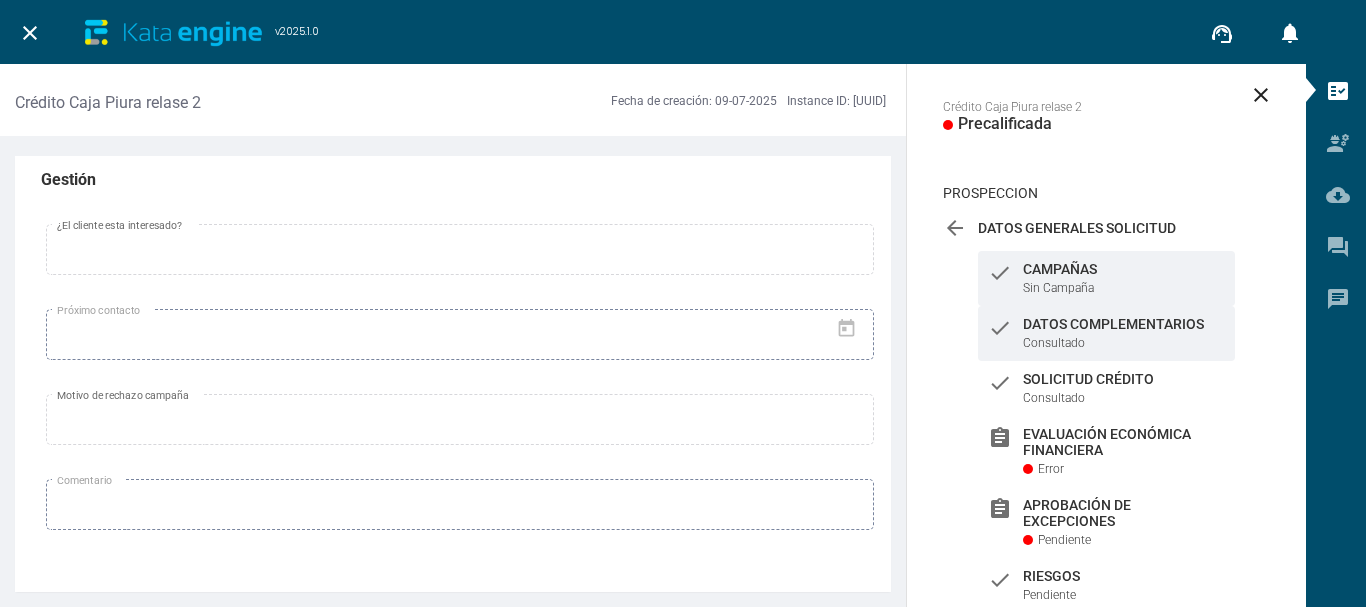 click on "check Datos Complementarios Consultado" at bounding box center [1106, 278] 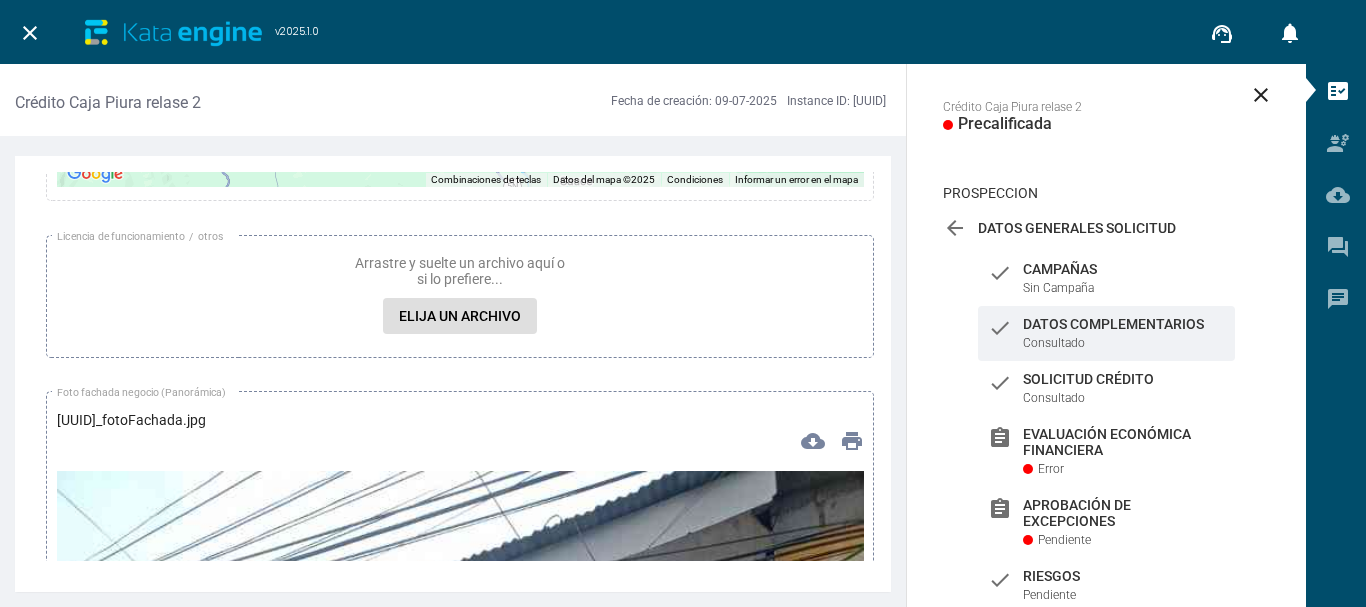 scroll, scrollTop: 13533, scrollLeft: 0, axis: vertical 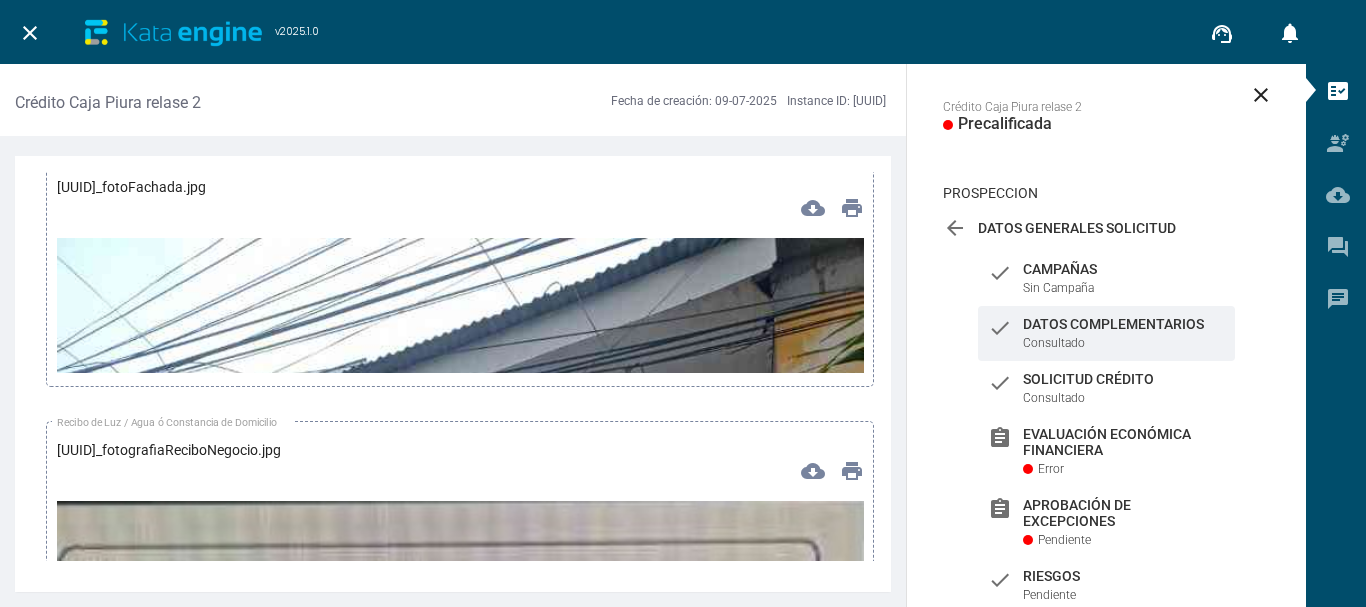 click at bounding box center [460, 955] 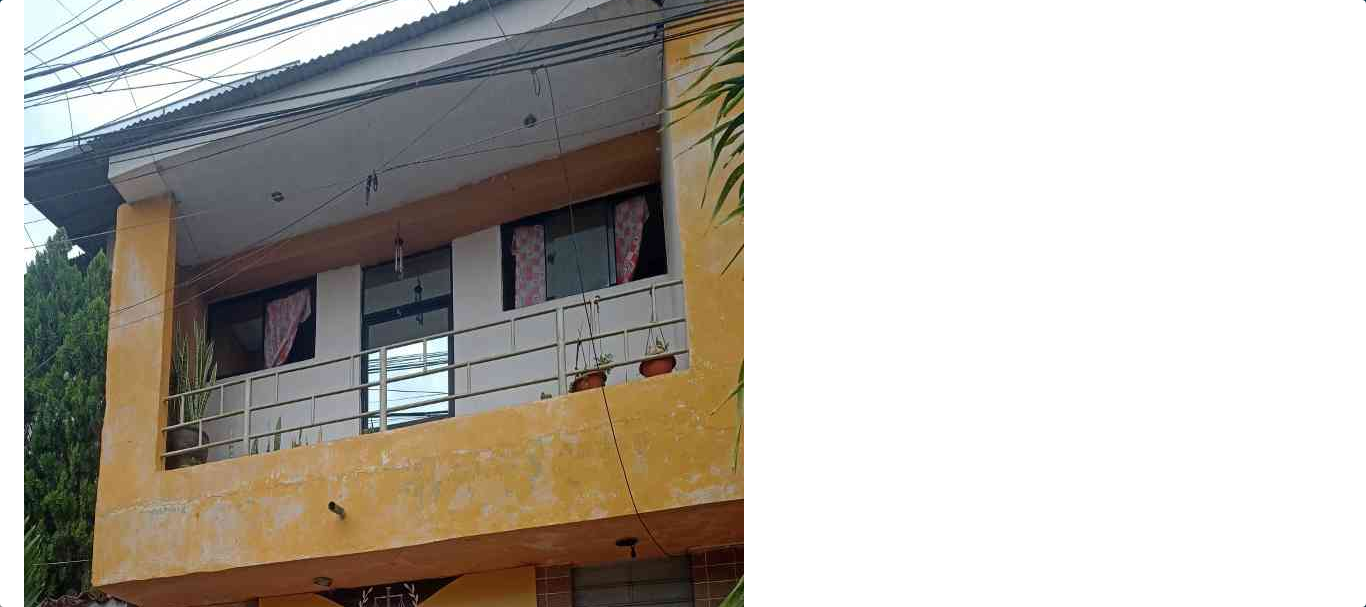 scroll, scrollTop: 0, scrollLeft: 0, axis: both 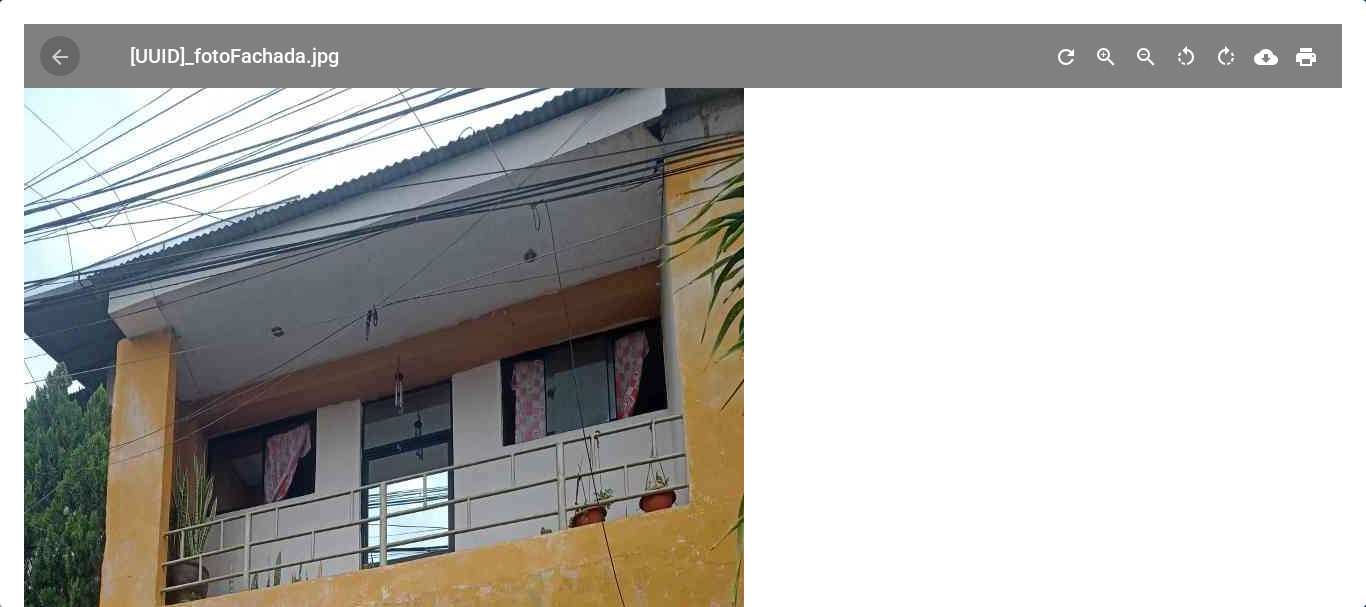 click on "arrow_back" at bounding box center [60, 57] 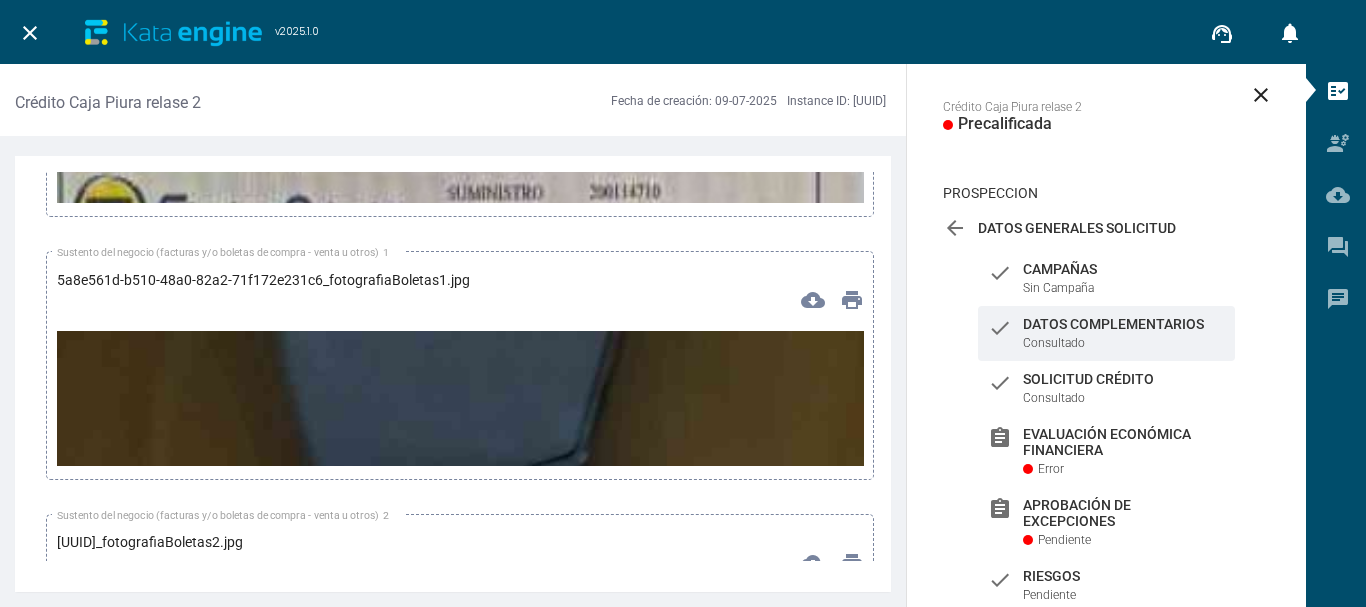 scroll, scrollTop: 14000, scrollLeft: 0, axis: vertical 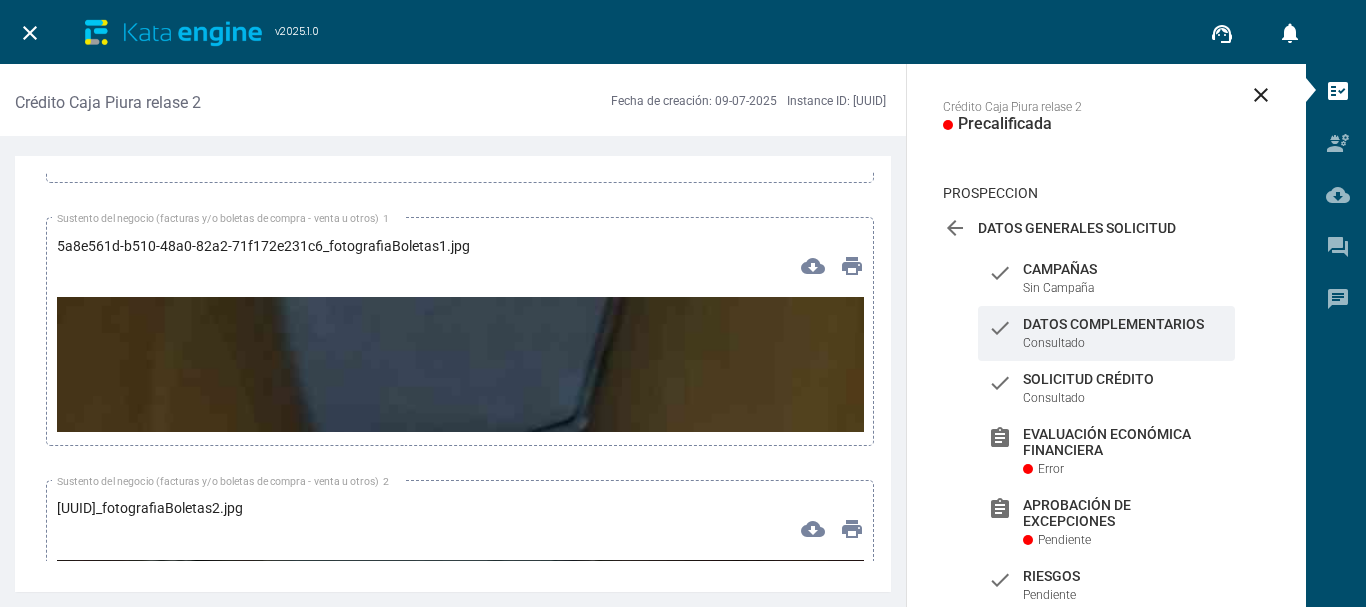 click at bounding box center [460, 1014] 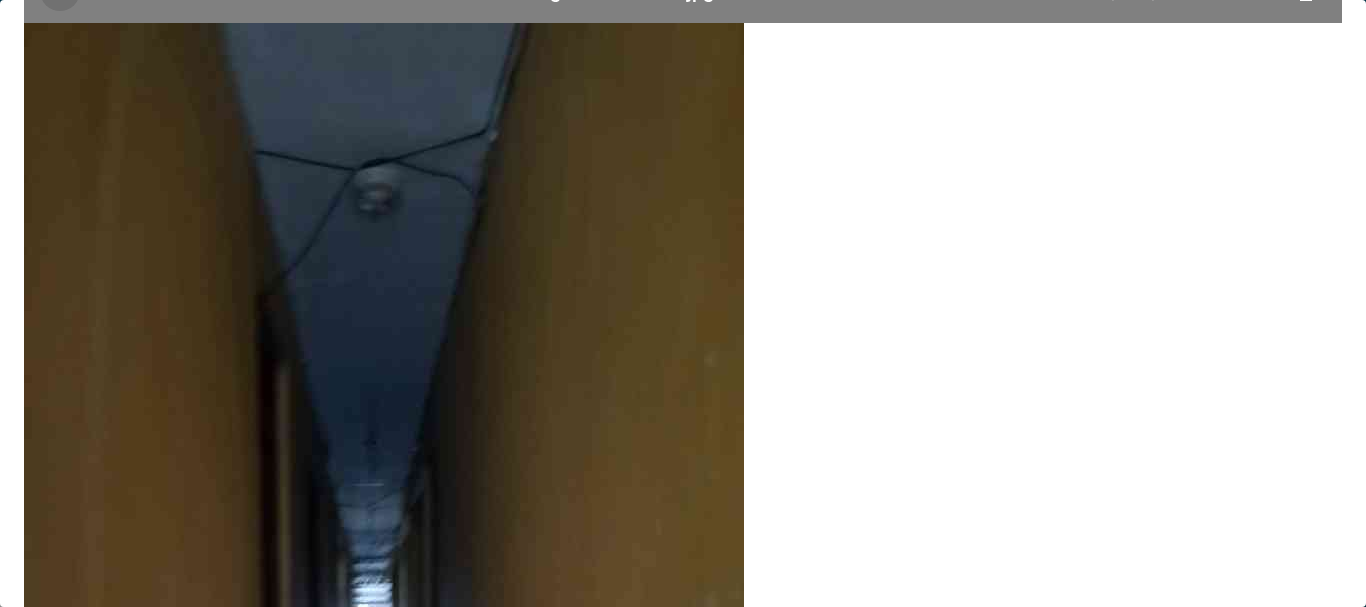 scroll, scrollTop: 0, scrollLeft: 0, axis: both 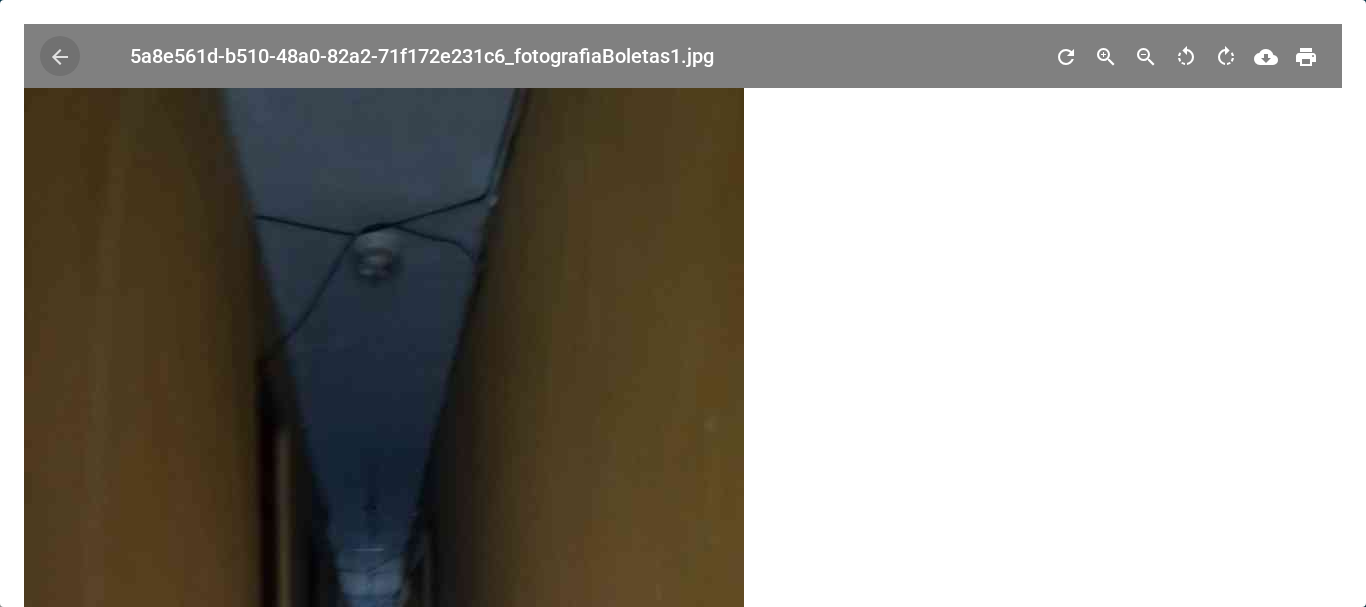 click on "arrow_back" at bounding box center (60, 56) 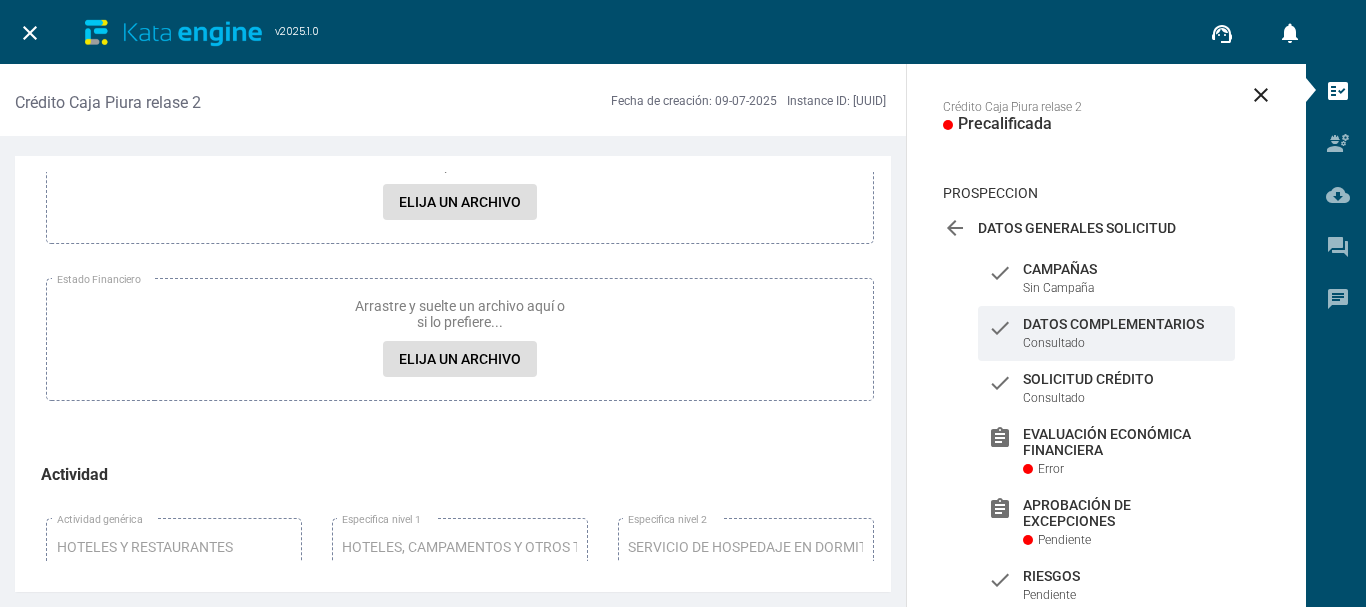 scroll, scrollTop: 14700, scrollLeft: 0, axis: vertical 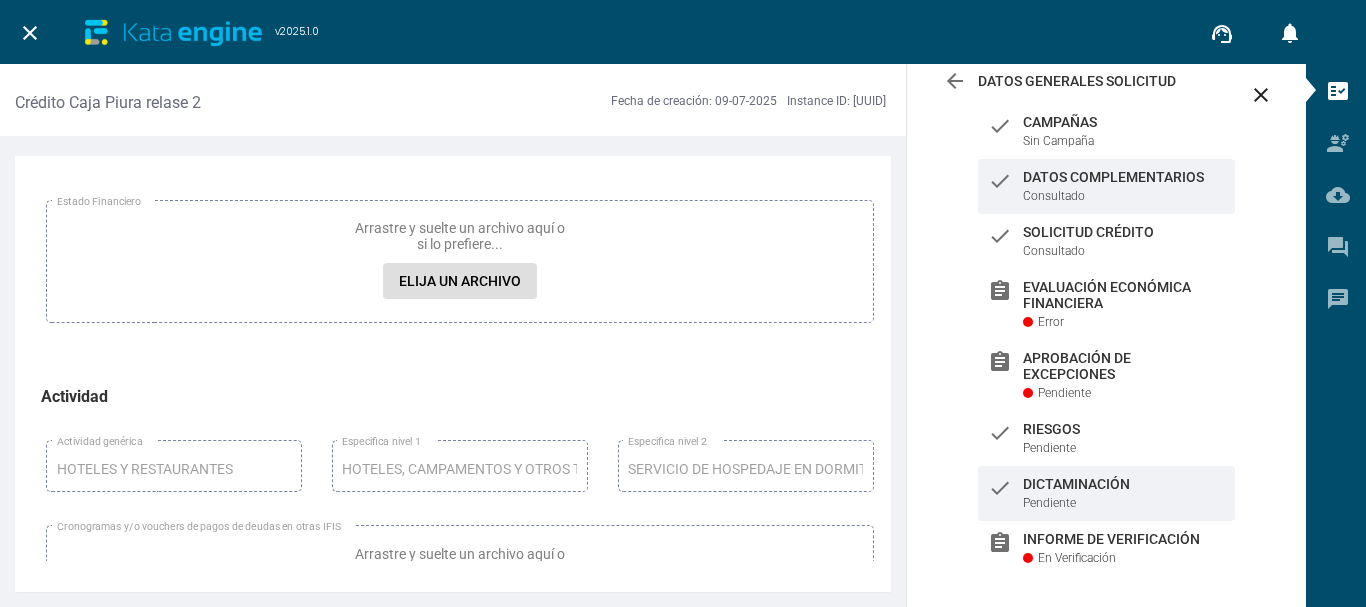 click on "Dictaminación" at bounding box center [1124, 122] 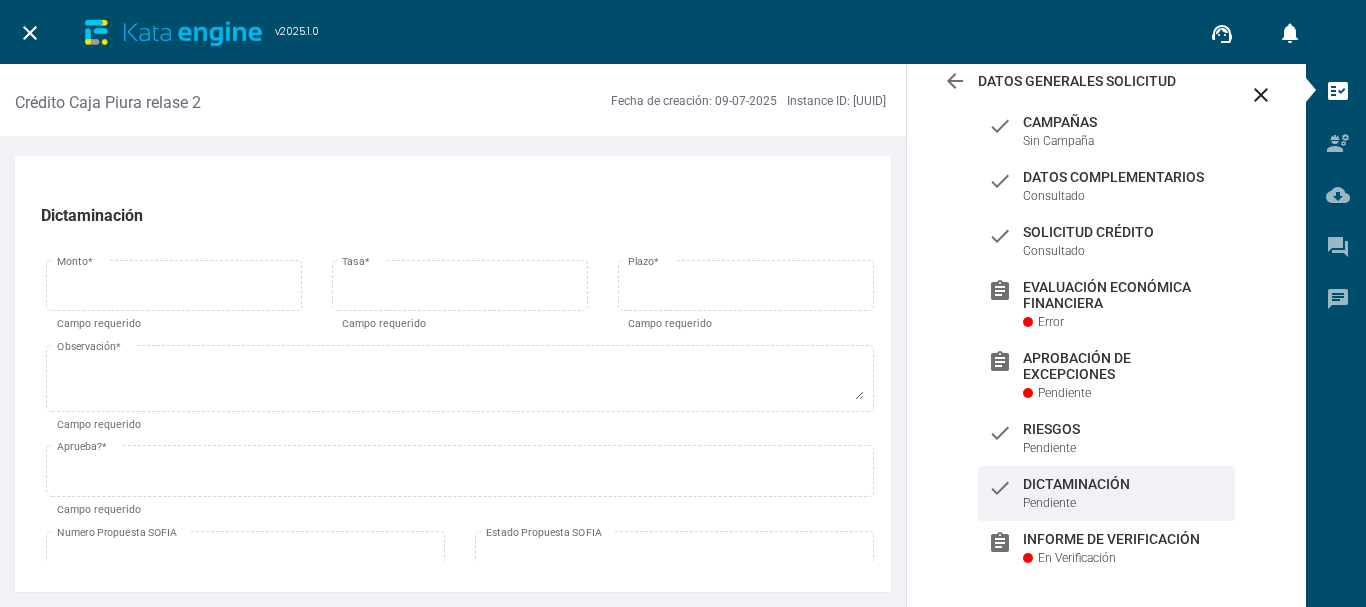 scroll, scrollTop: 233, scrollLeft: 0, axis: vertical 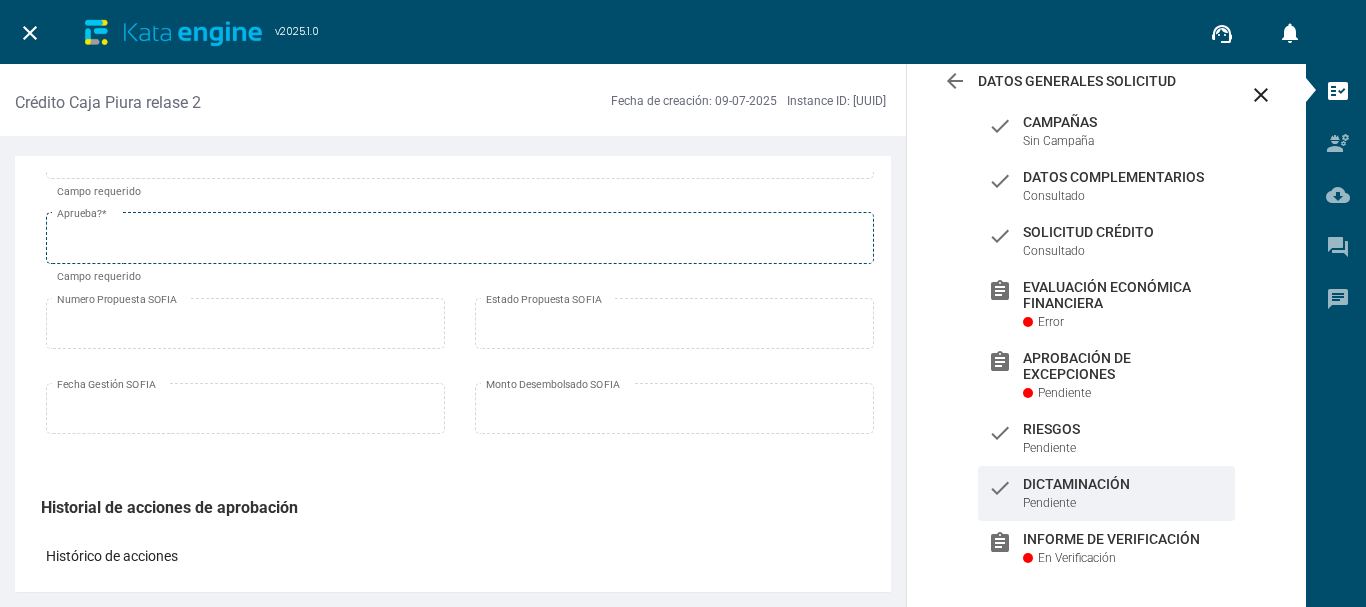 click on "Aprueba?   *" at bounding box center (460, 242) 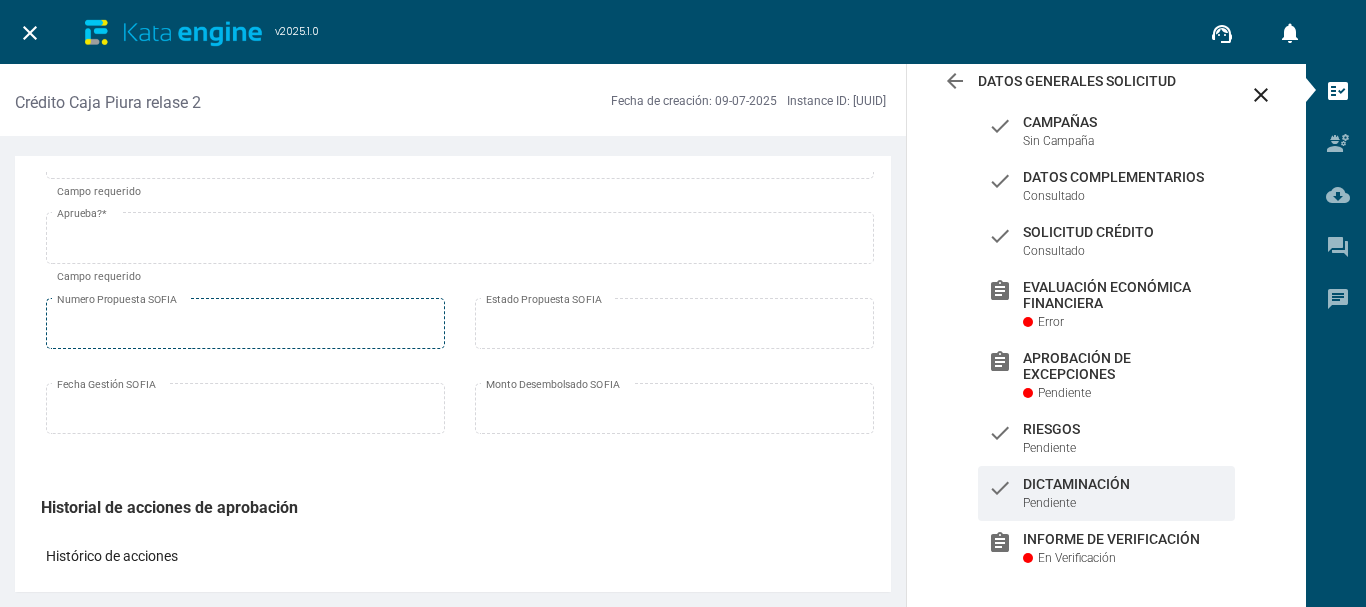 click on "Numero Propuesta SOFIA" at bounding box center (246, 321) 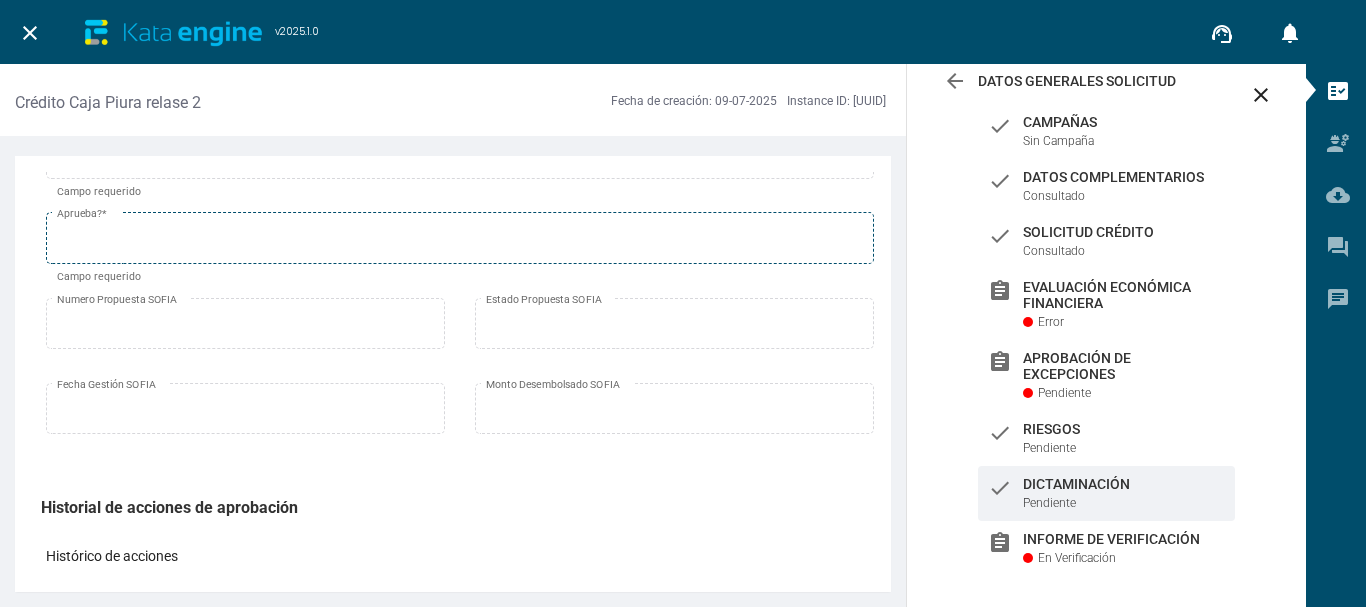 click on "Aprueba?   *" at bounding box center [460, 236] 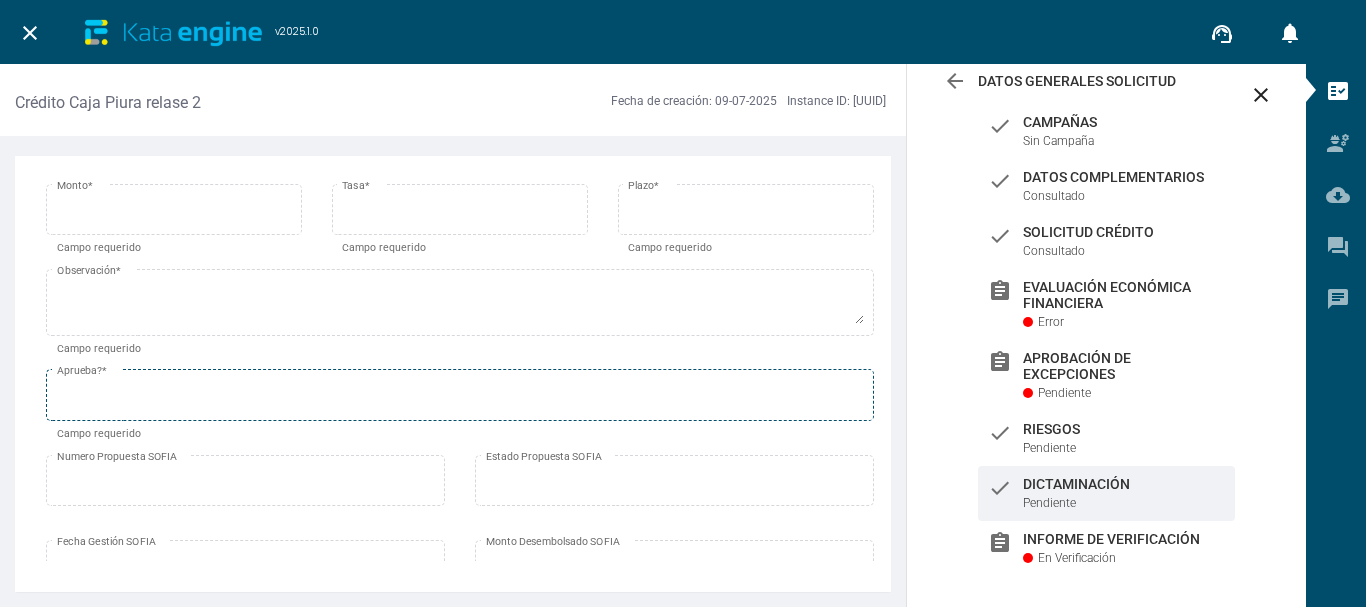 scroll, scrollTop: 0, scrollLeft: 0, axis: both 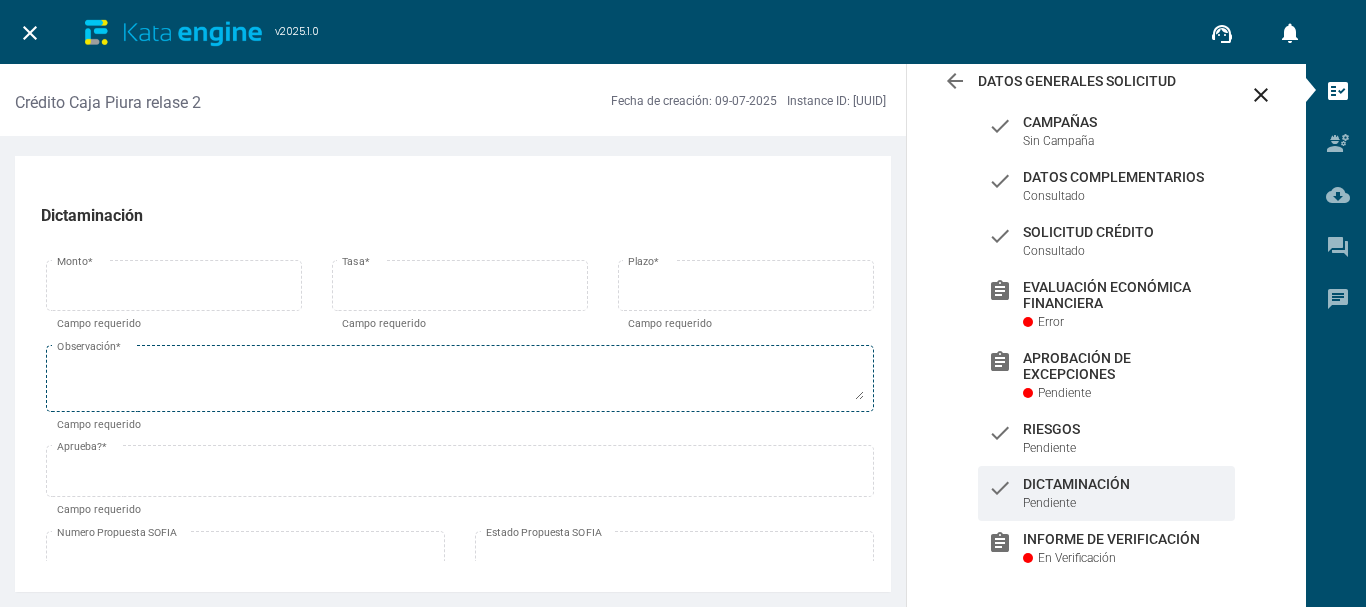 click on "Observación   *" at bounding box center [460, 376] 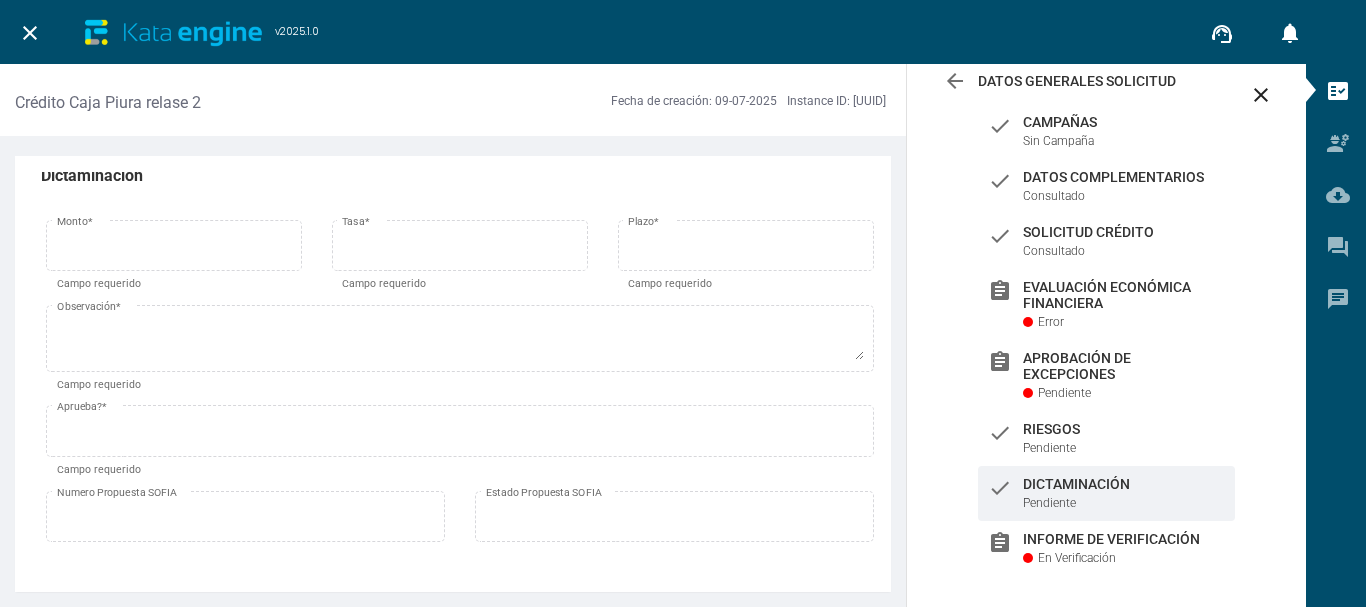 scroll, scrollTop: 0, scrollLeft: 0, axis: both 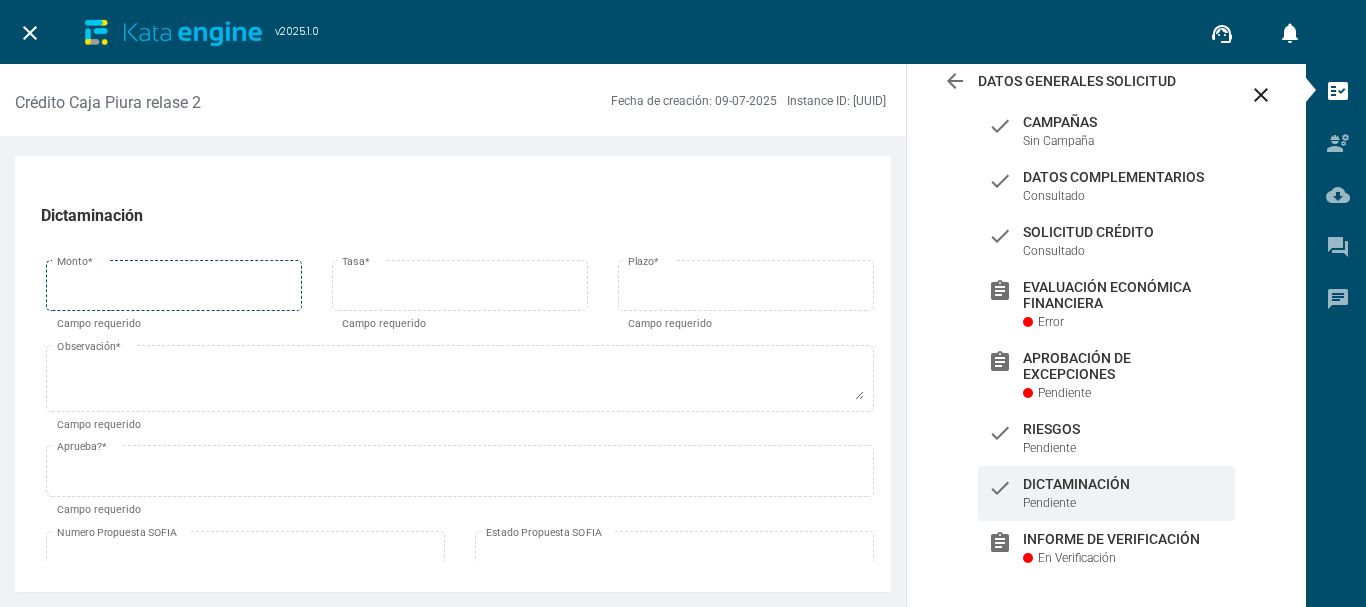 drag, startPoint x: 169, startPoint y: 261, endPoint x: 146, endPoint y: 281, distance: 30.479502 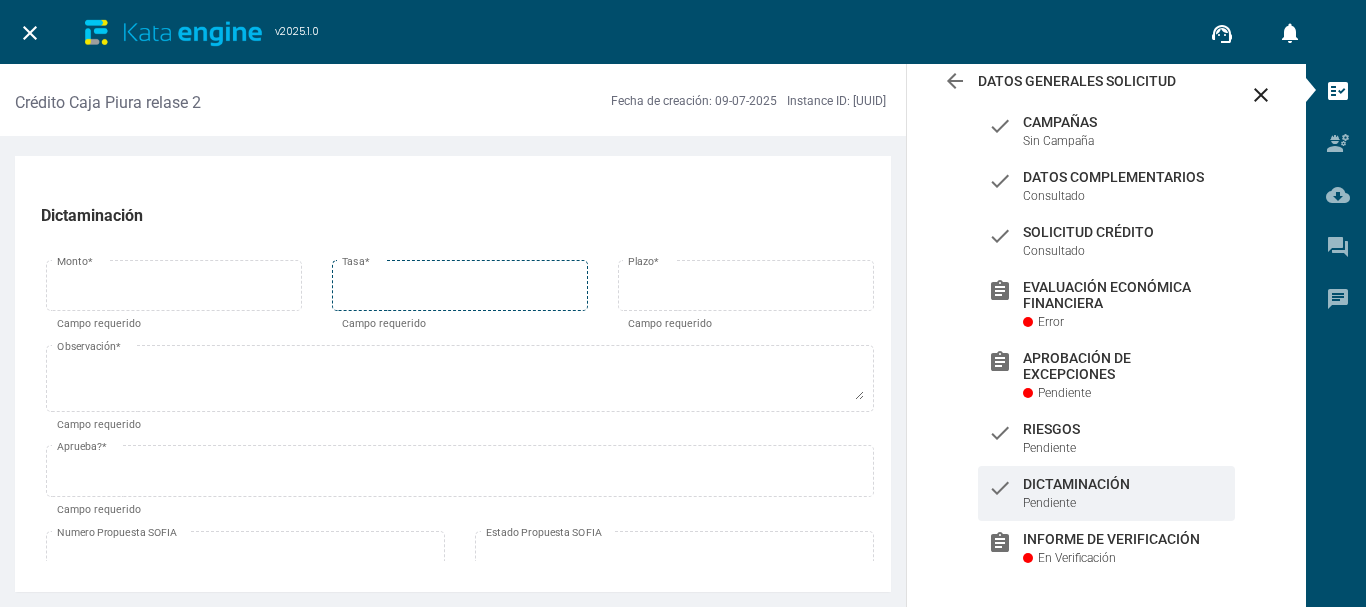 click on "Tasa   *" at bounding box center [459, 283] 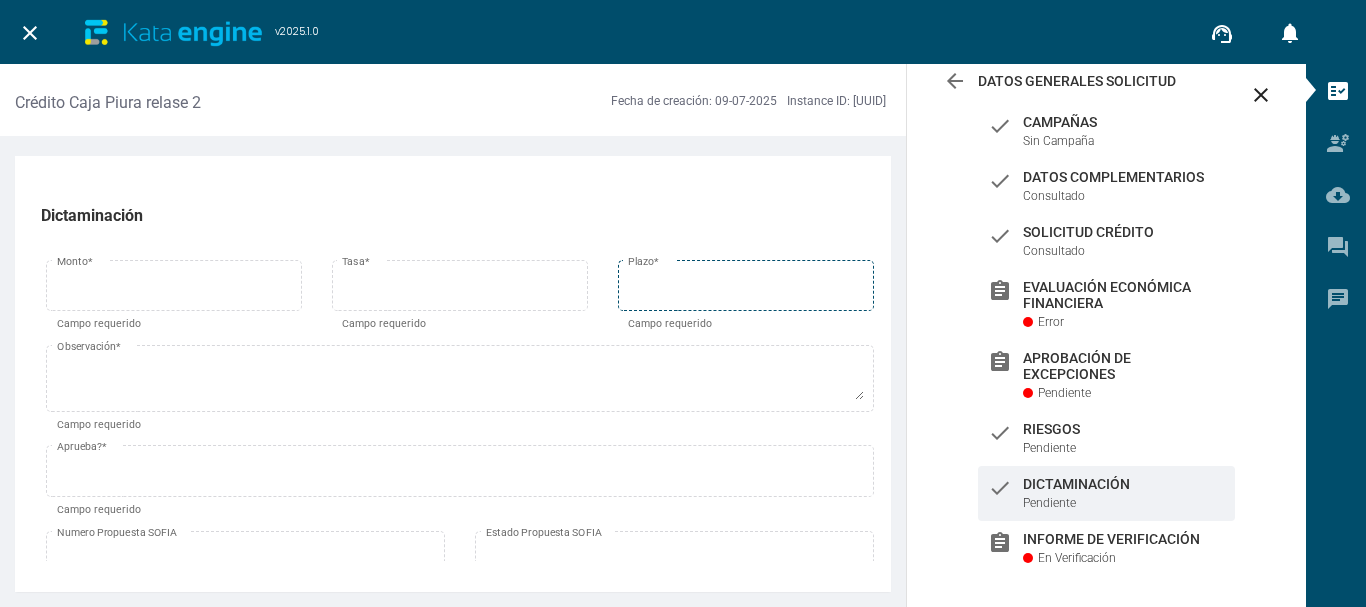 click on "Plazo   *" at bounding box center (745, 283) 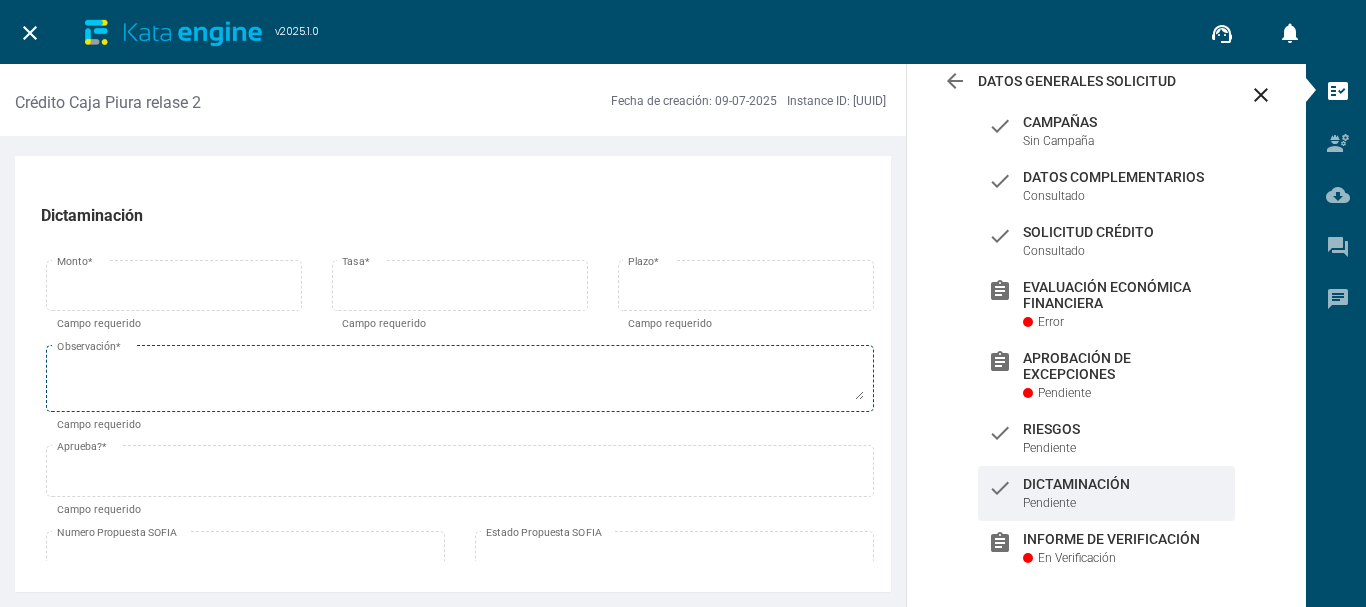 click on "Observación   *" at bounding box center [460, 376] 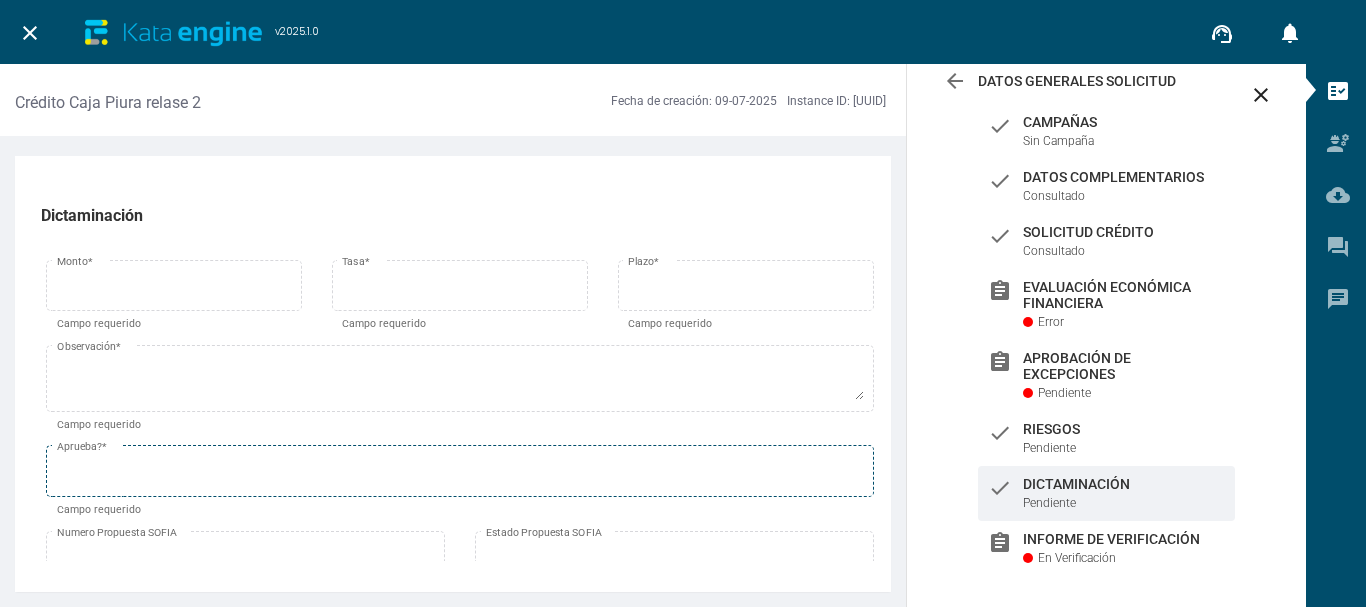 click on "Aprueba?   *" at bounding box center [460, 469] 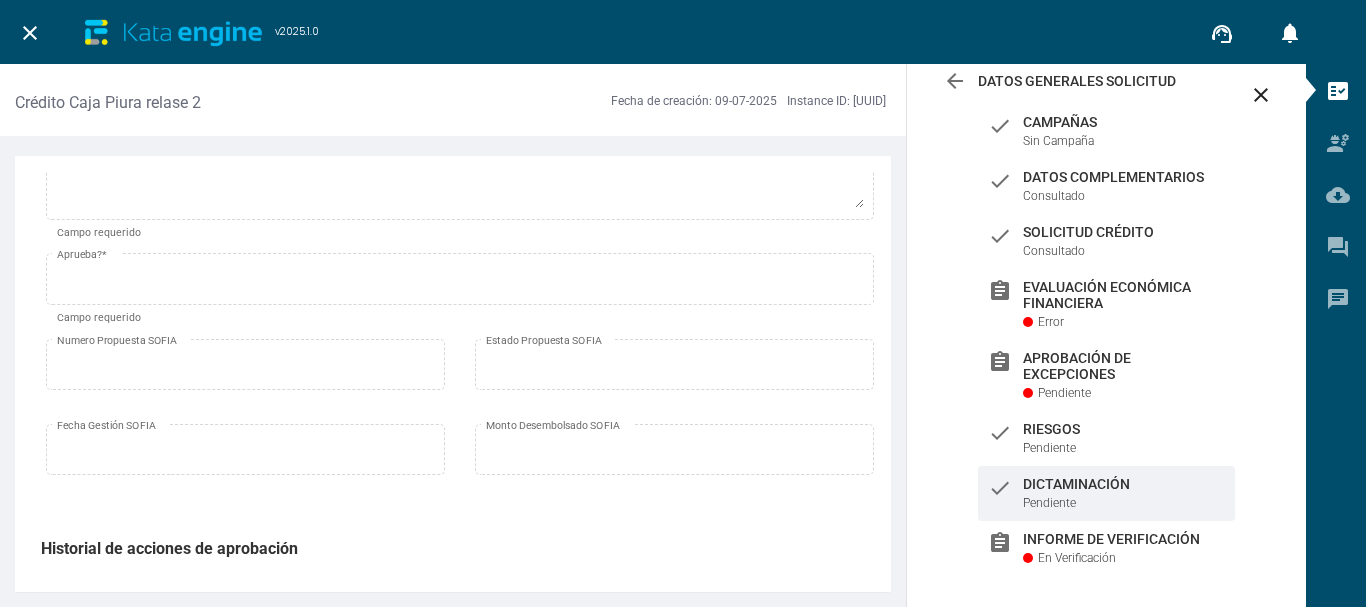 scroll, scrollTop: 233, scrollLeft: 0, axis: vertical 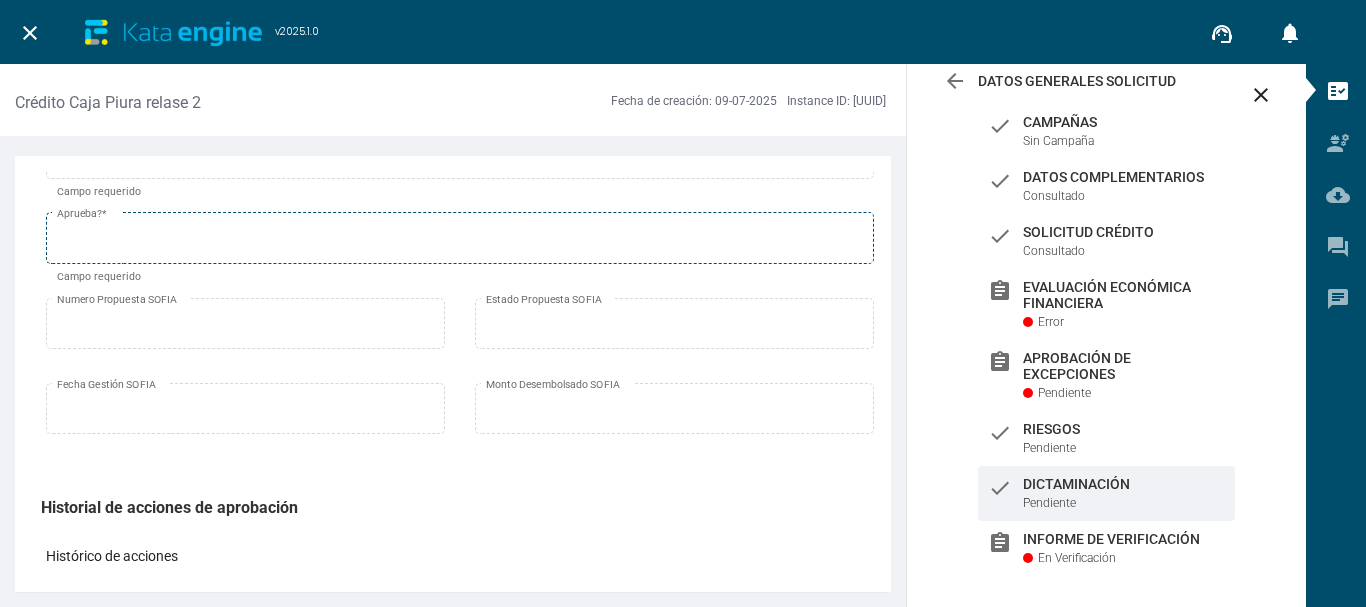 click on "Aprueba?   *" at bounding box center [460, 242] 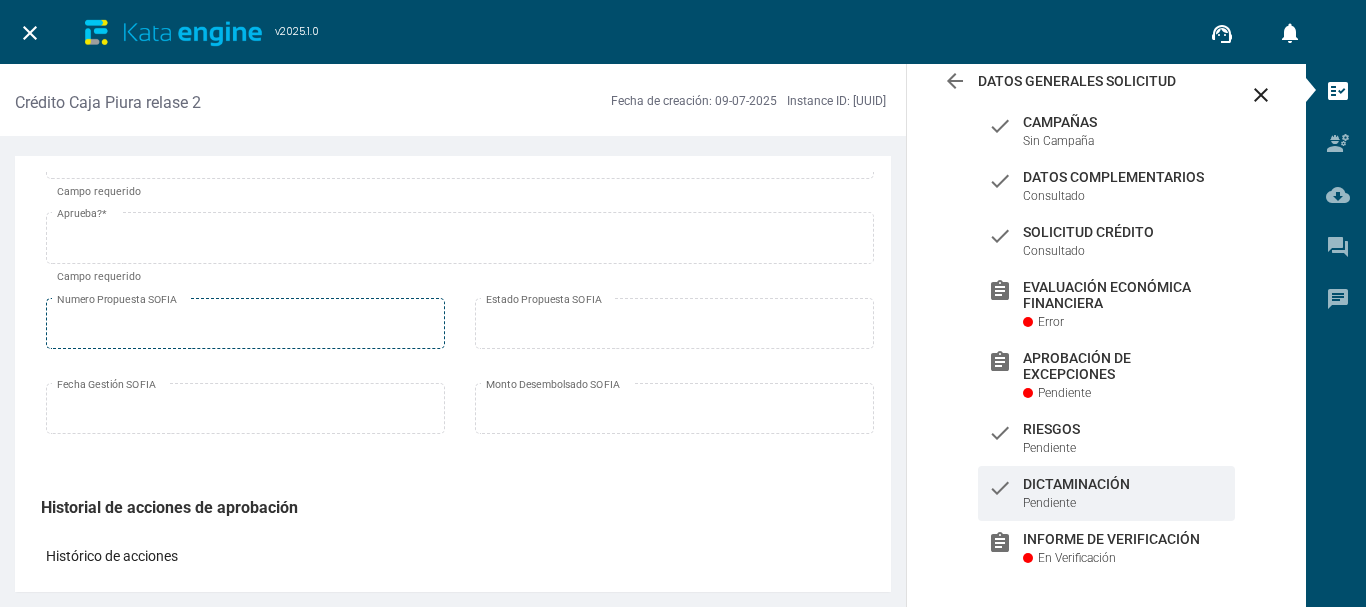 click on "Numero Propuesta SOFIA" at bounding box center [246, 321] 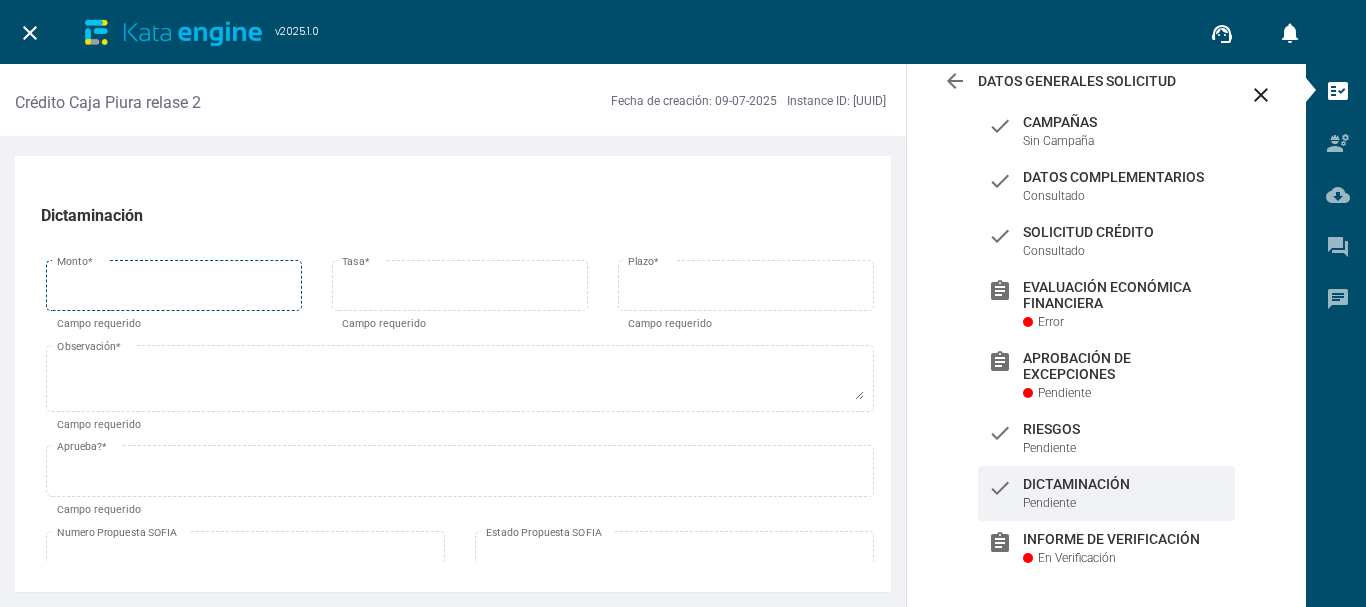 click on "Monto   *" at bounding box center [174, 289] 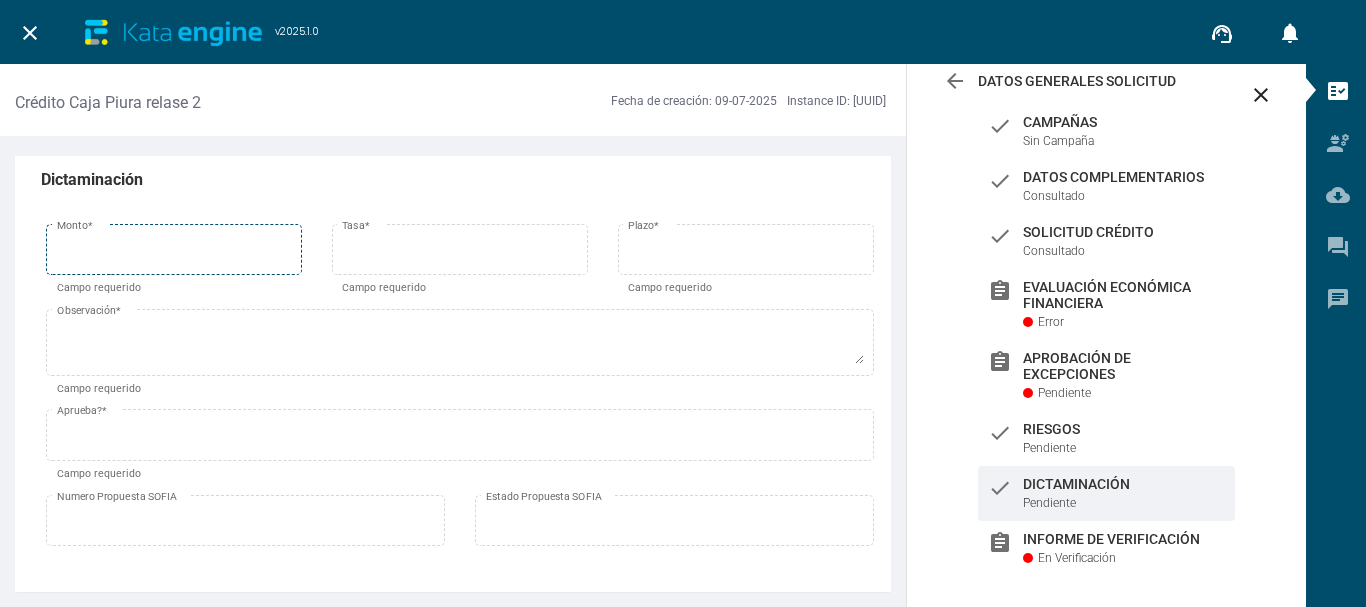scroll, scrollTop: 0, scrollLeft: 0, axis: both 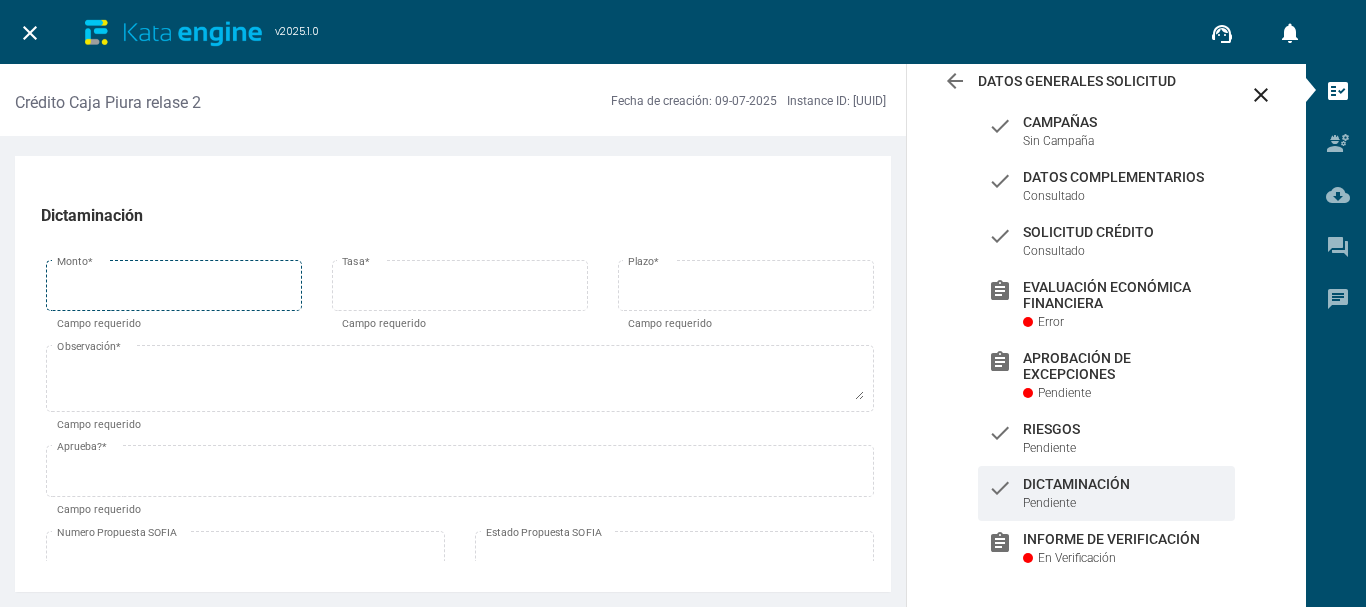 click on "Monto   *" at bounding box center (174, 283) 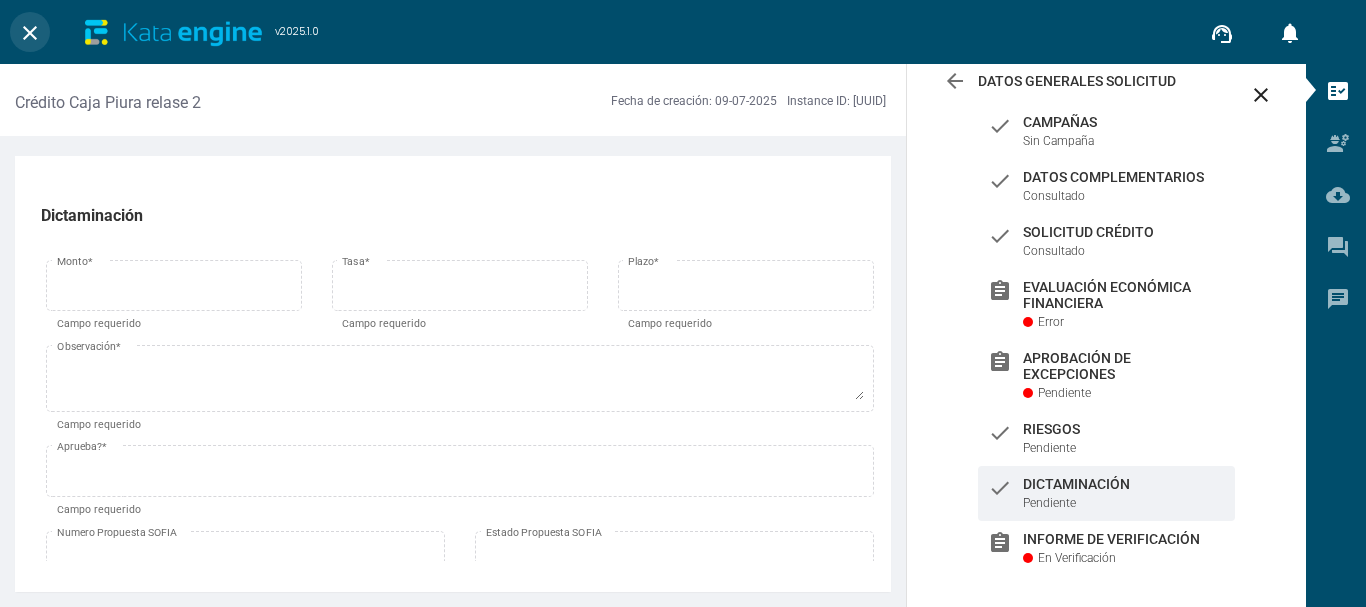 click on "close" at bounding box center [30, 33] 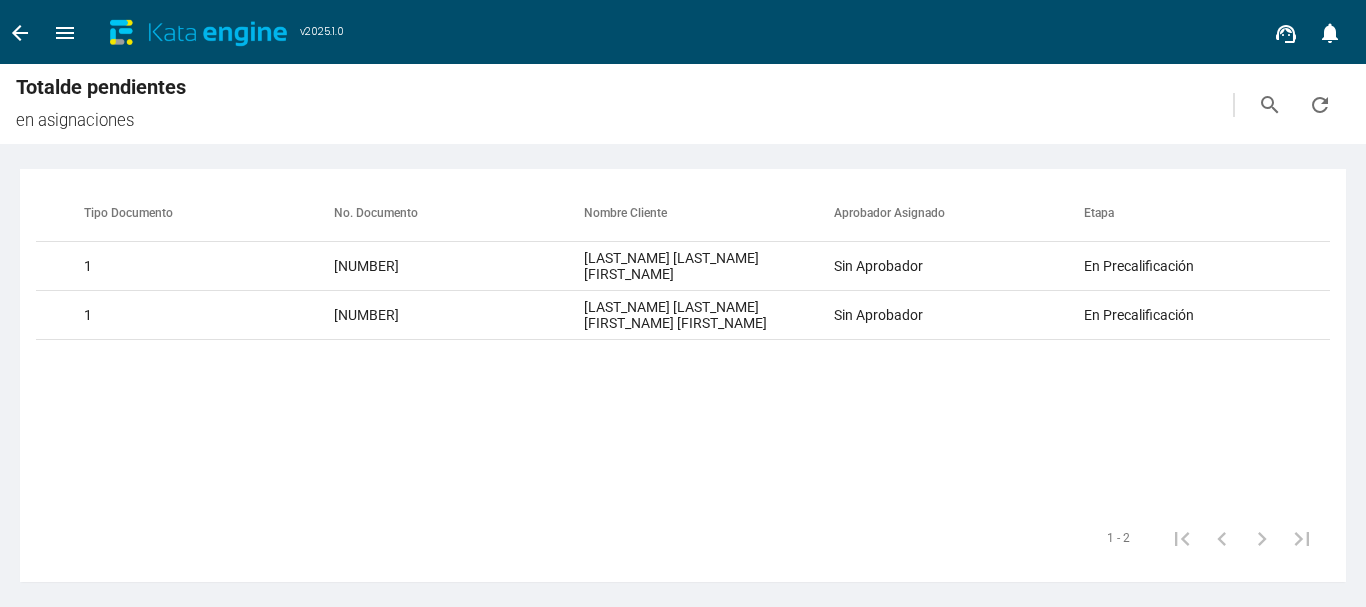 scroll, scrollTop: 0, scrollLeft: 1031, axis: horizontal 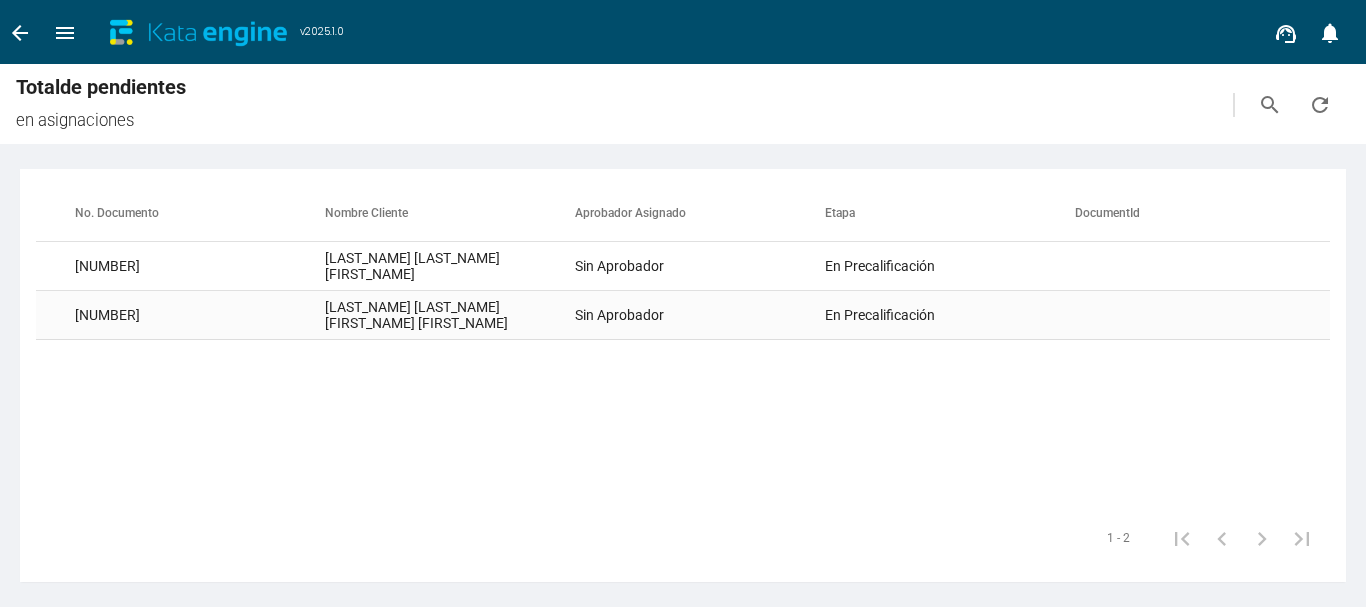 click on "Sin Aprobador" at bounding box center (700, 266) 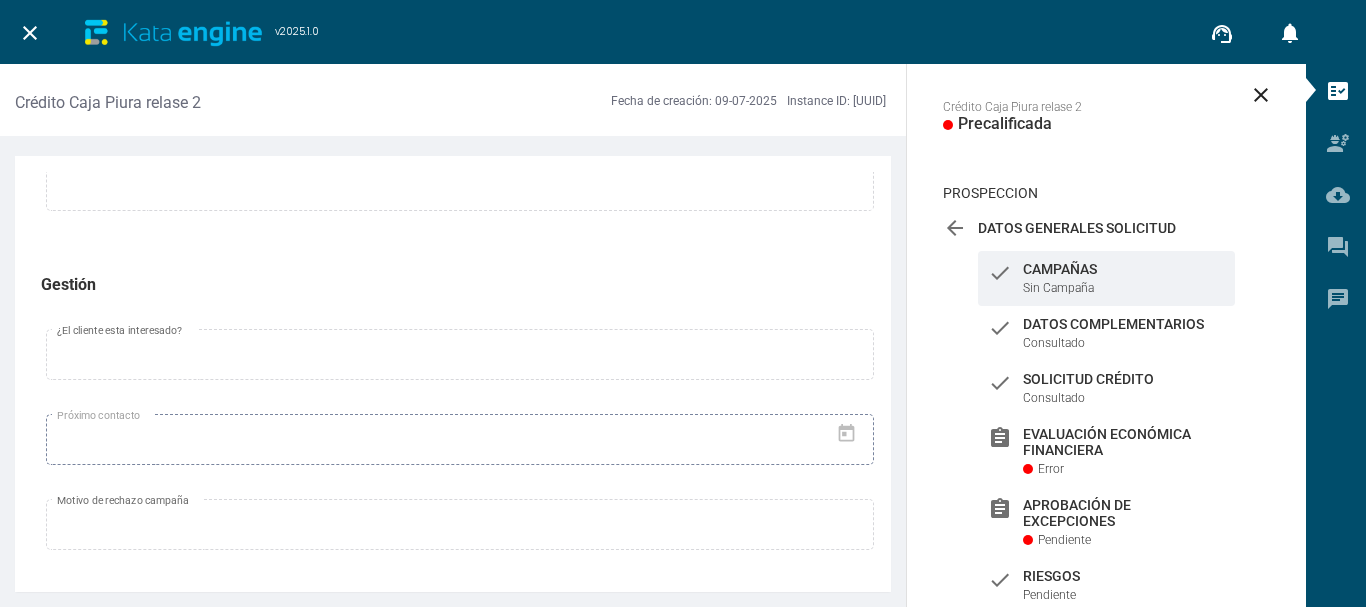 scroll, scrollTop: 1572, scrollLeft: 0, axis: vertical 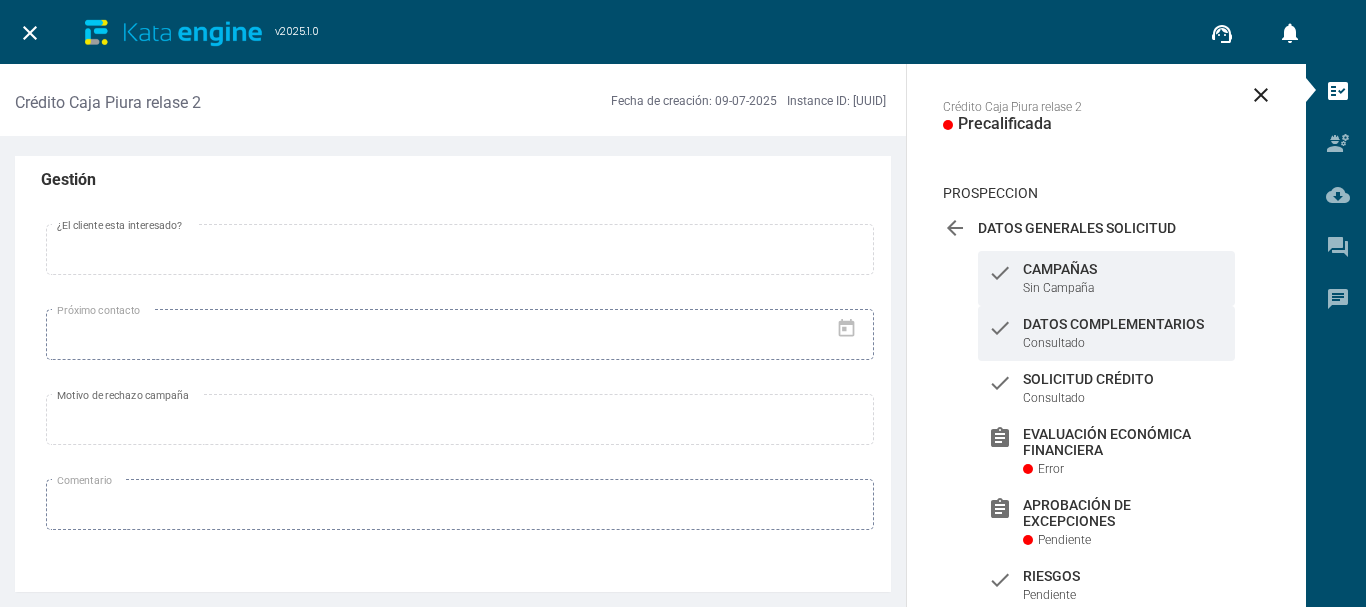 click on "Datos Complementarios" at bounding box center (1124, 269) 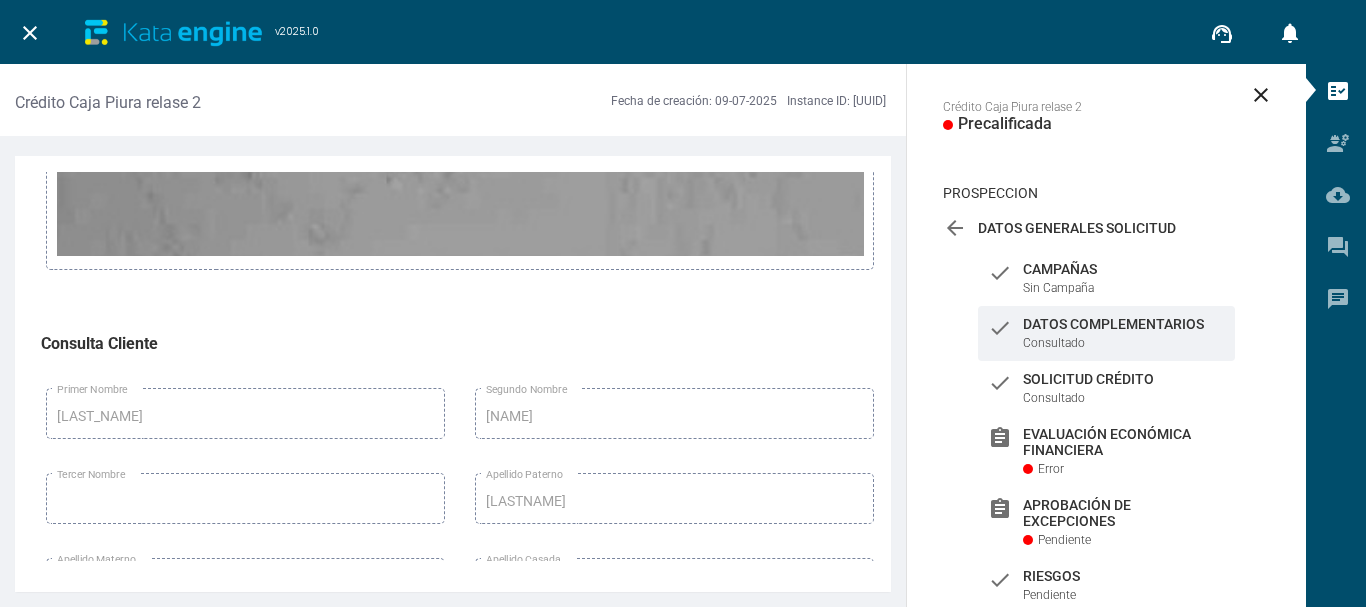 scroll, scrollTop: 6533, scrollLeft: 0, axis: vertical 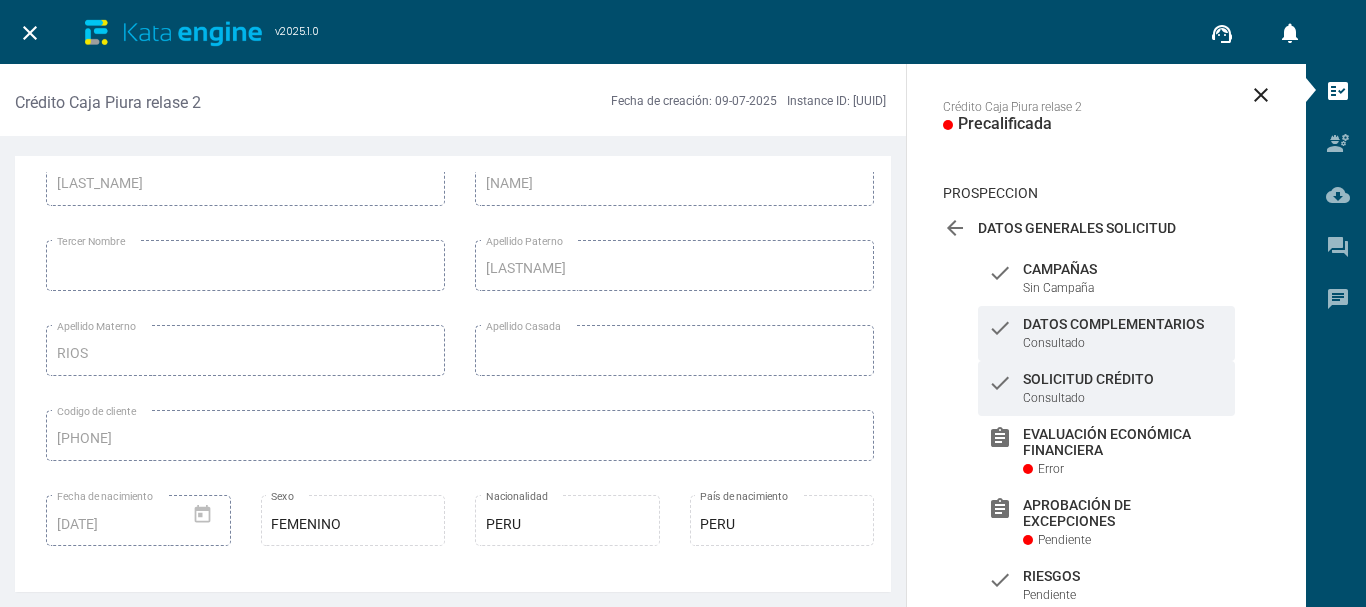 click on "Solicitud Crédito" at bounding box center [1124, 269] 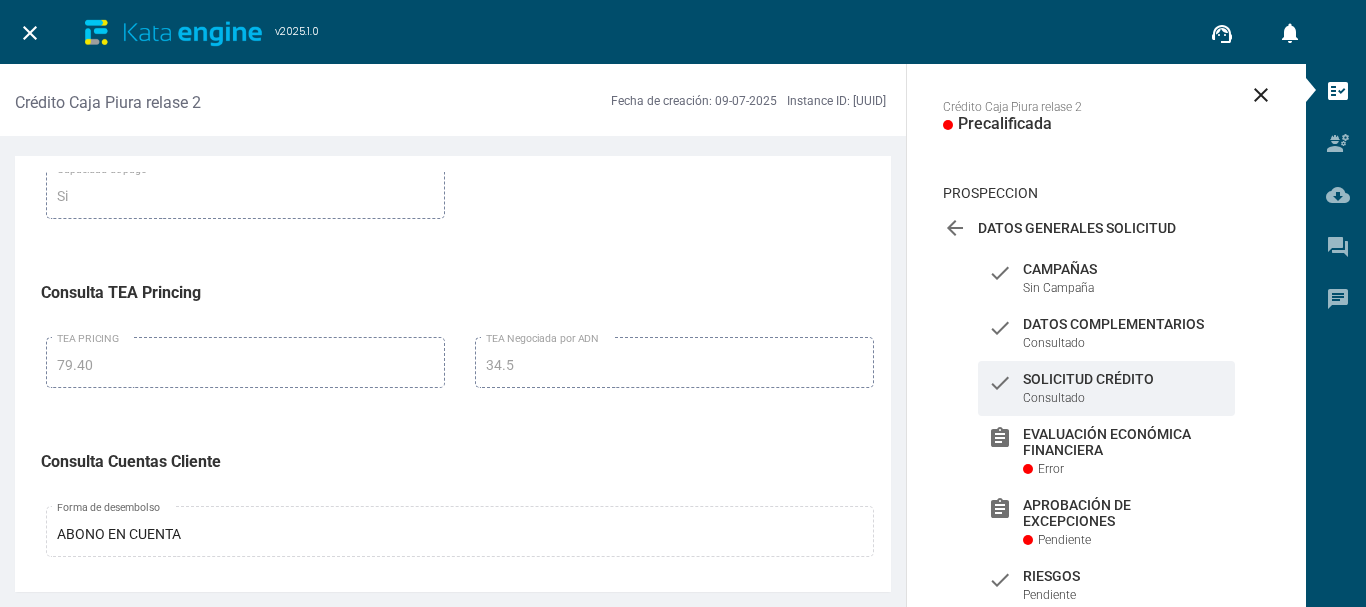 scroll, scrollTop: 467, scrollLeft: 0, axis: vertical 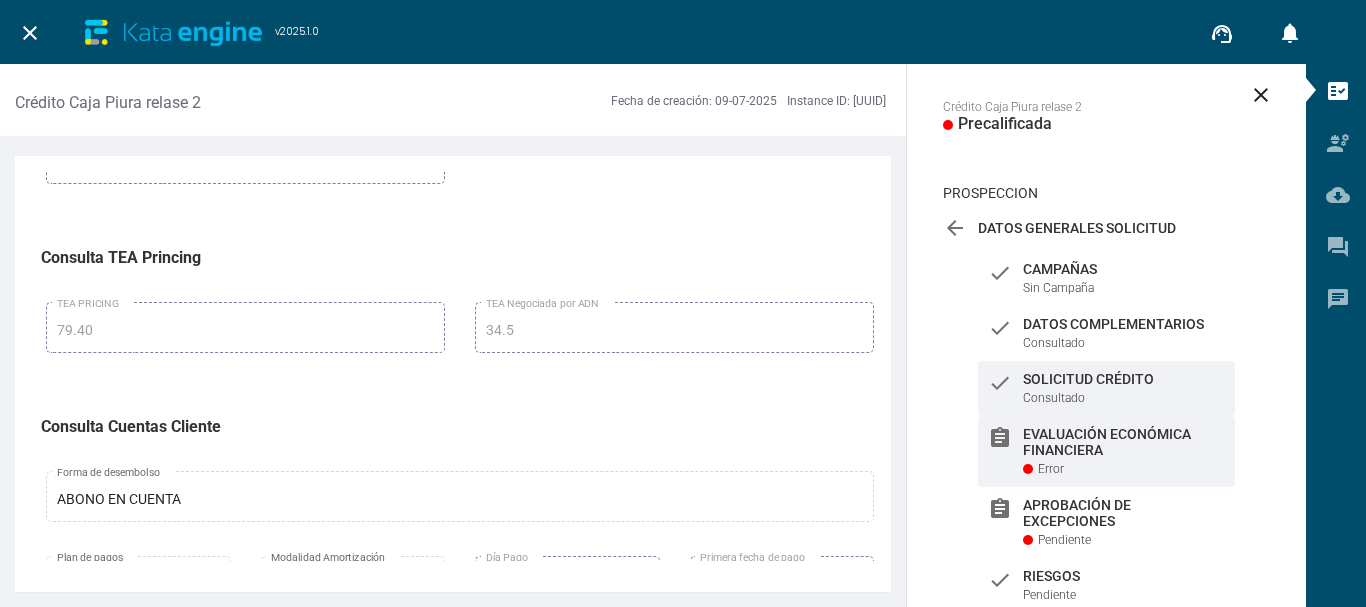 click on "Evaluación Económica Financiera" at bounding box center (1124, 269) 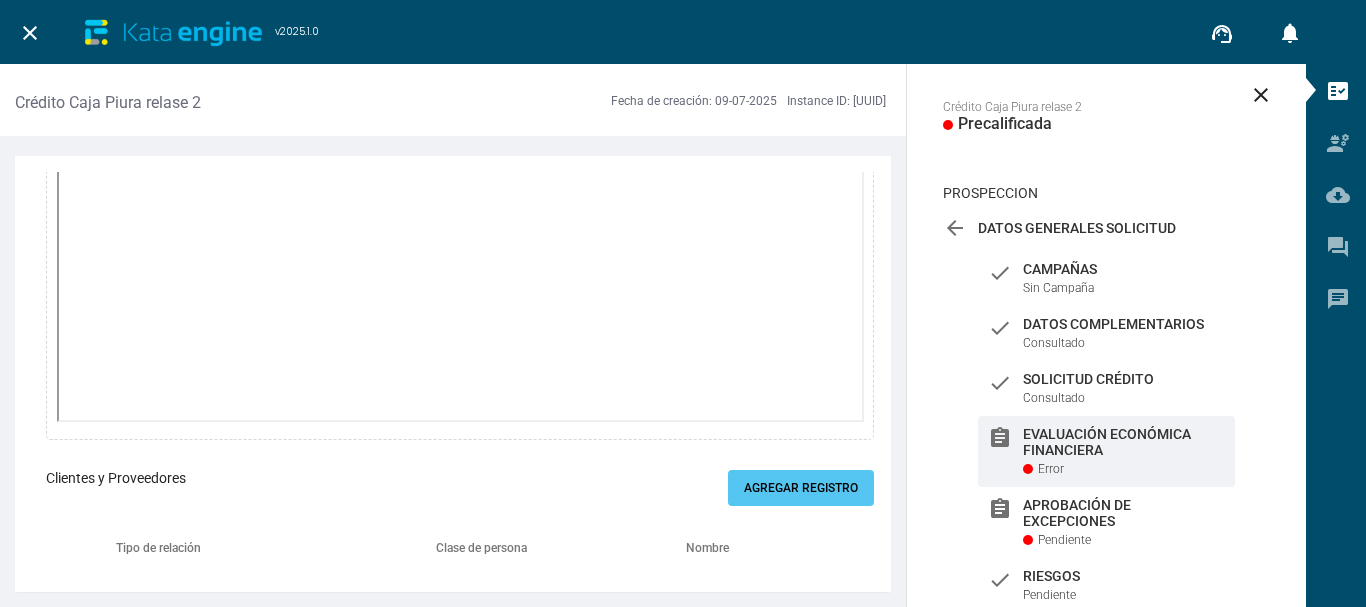 scroll, scrollTop: 9733, scrollLeft: 0, axis: vertical 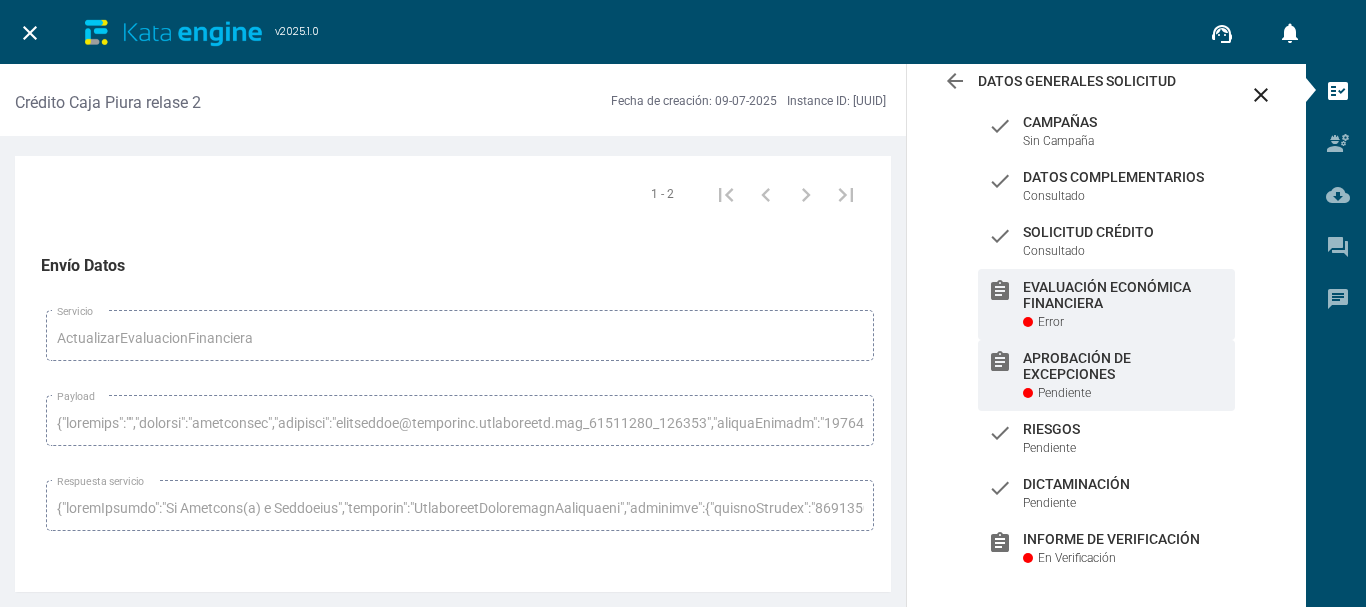 click on "Aprobación de Excepciones" at bounding box center (1124, 122) 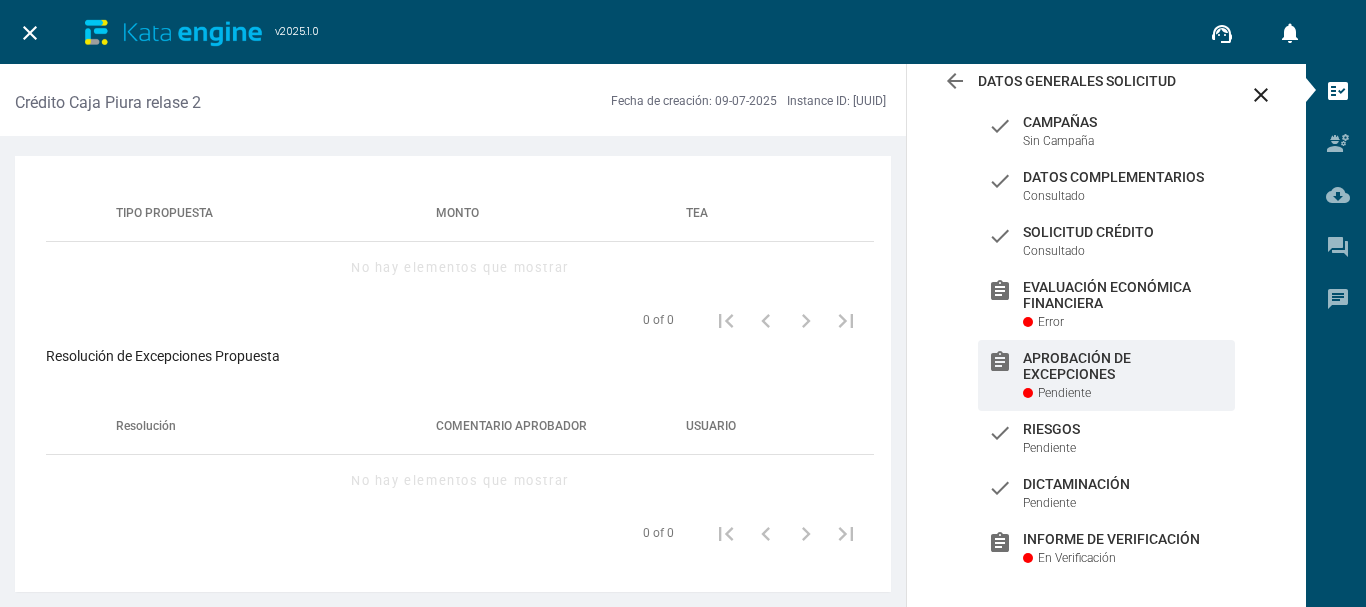 scroll, scrollTop: 1911, scrollLeft: 0, axis: vertical 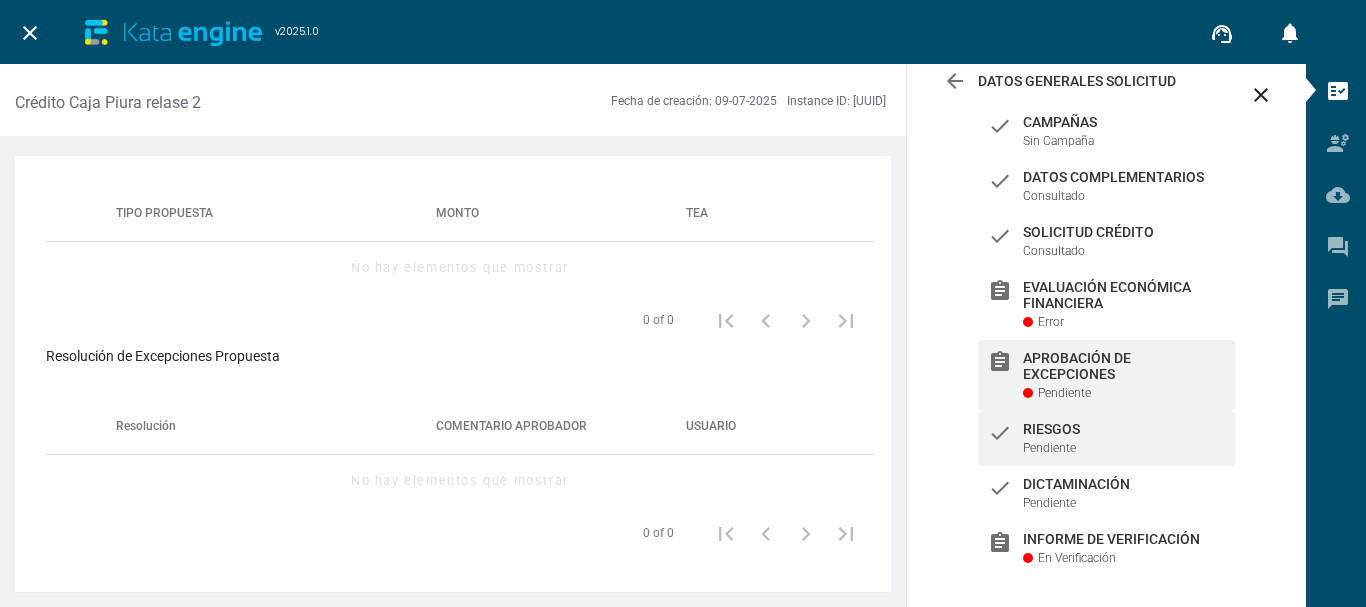 click on "check Riesgos Pendiente" at bounding box center [1106, 131] 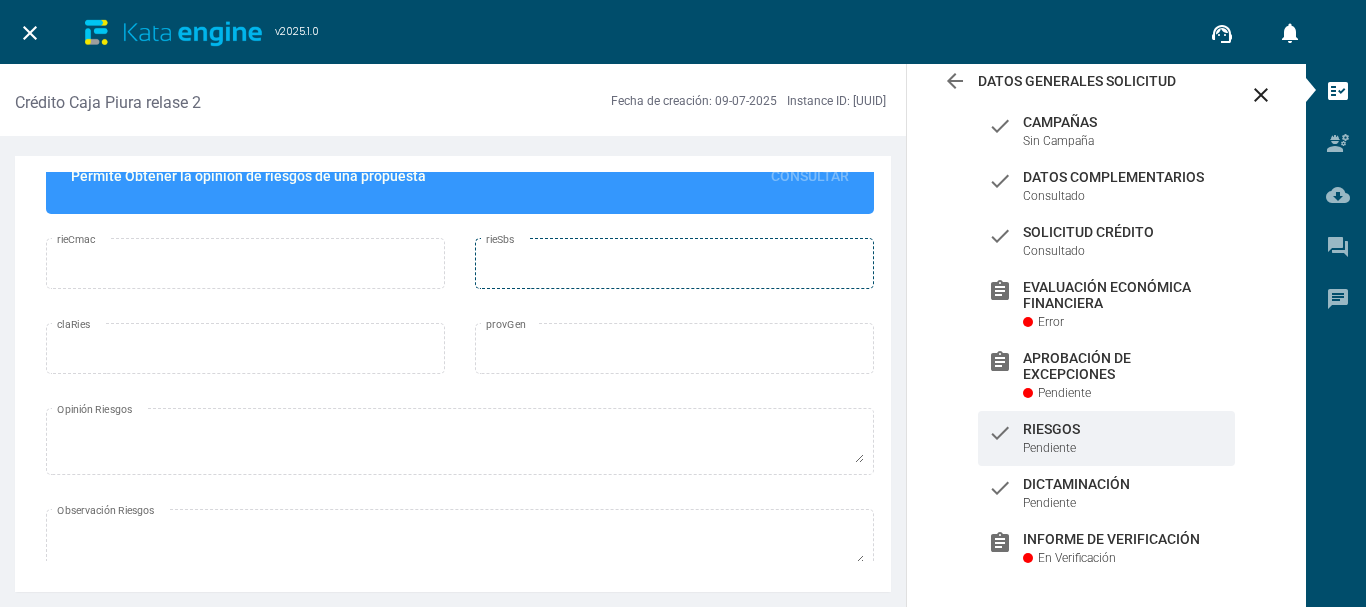scroll, scrollTop: 165, scrollLeft: 0, axis: vertical 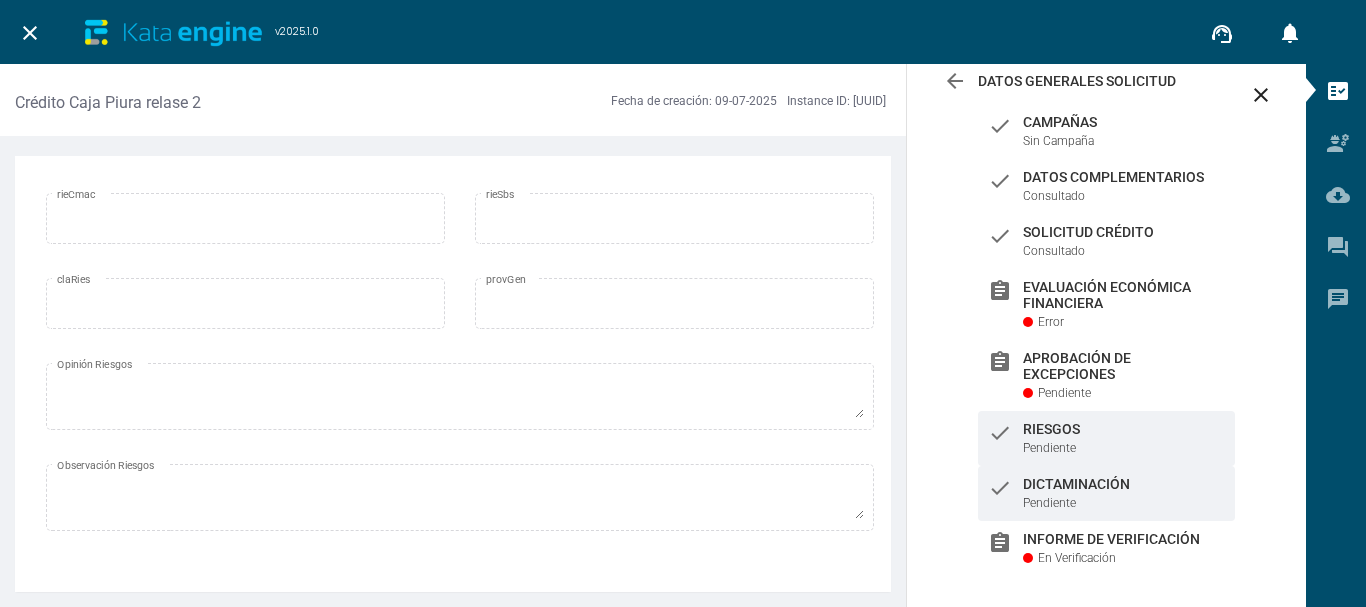 click on "Dictaminación" at bounding box center (1124, 122) 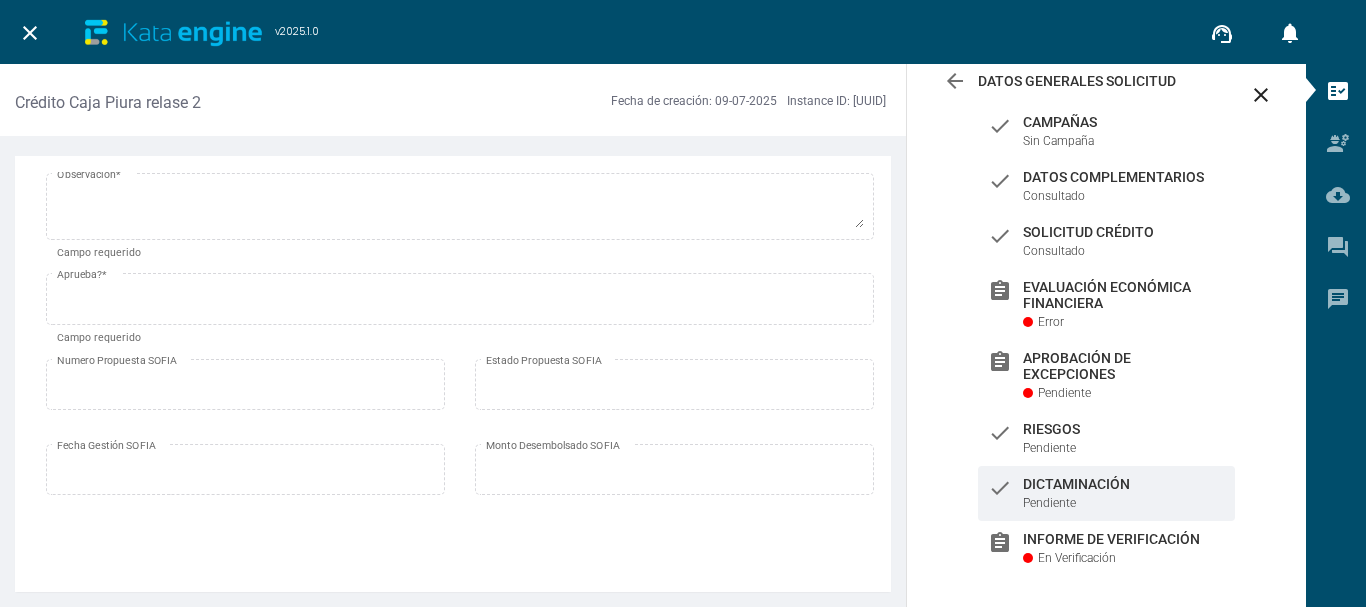 scroll, scrollTop: 0, scrollLeft: 0, axis: both 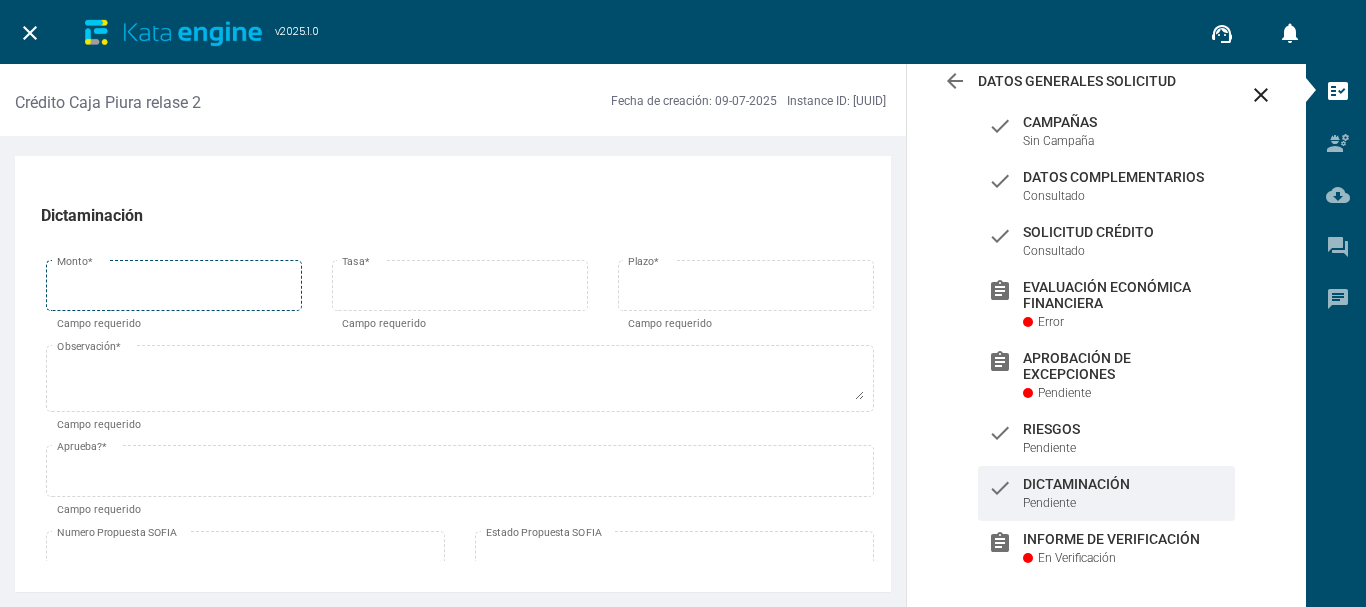 click on "Monto   *" at bounding box center [174, 289] 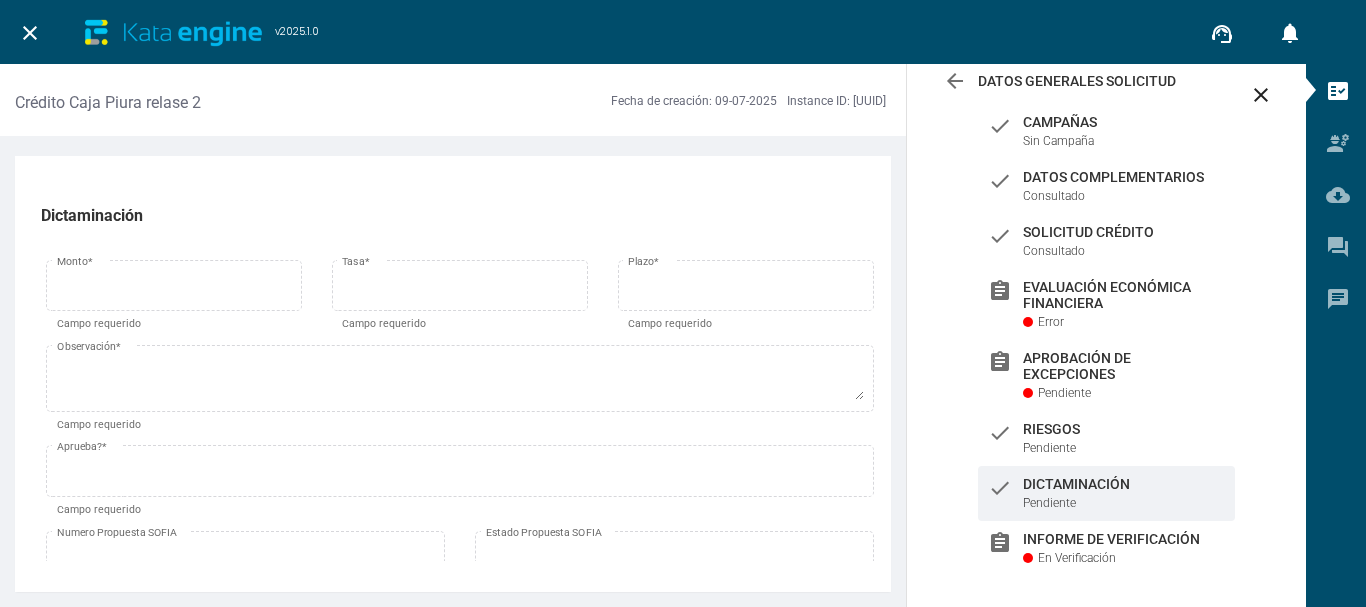 click on "Dictaminación  mostrarmensaje   Sugerencia de negación   Monto   *  Campo requerido
Tasa   *  Campo requerido
Plazo   *  Campo requerido
Observación   *  Campo requerido
Aprueba?   *  Campo requerido
false   Sí   No  Existe Error   aprobadorAsignado   Mensaje Error   Numero Propuesta SOFIA   Estado Propuesta SOFIA   Fecha Gestión SOFIA   Monto Desembolsado SOFIA   idEstadoDt  false  Alerta   Error en servicio  Historial de acciones de aprobación Histórico de acciones Usuario  Rol de Usuario  Acción de Aprobación  Observaciones  Fecha Inicio  Fecha Fin   [USER]   more_vert   Asesor de negocios   Aprobar propuesta   CLIENTE REACTIVADA DEDICADA AL ALQUILER DE 10 HABITACIONES EN INMUEBLE PROPIO, AMPLIA EXPERIENCIA E HISTORIAL DE PAGOS. SIN PASIVO ACTUAL. SOLICITA CDTO PARA MANTENIMIENTO Y ARREGLO DE 4 HABITACIONES. SE SOLICITA SU APROBACION.   [DATE] [TIME]   [DATE] [TIME]  1 - 1  Usuario asignado para aprobación   Reasignar tarea a:  info  Jefes de Crédito disponibles" at bounding box center [453, 376] 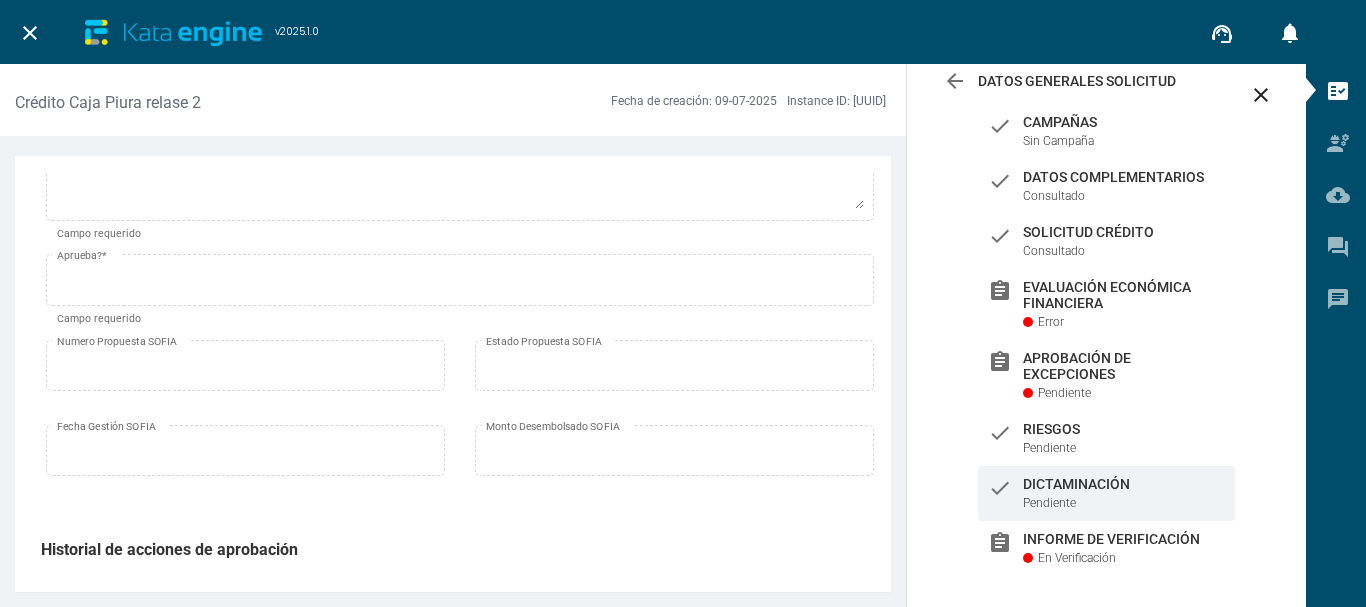 scroll, scrollTop: 639, scrollLeft: 0, axis: vertical 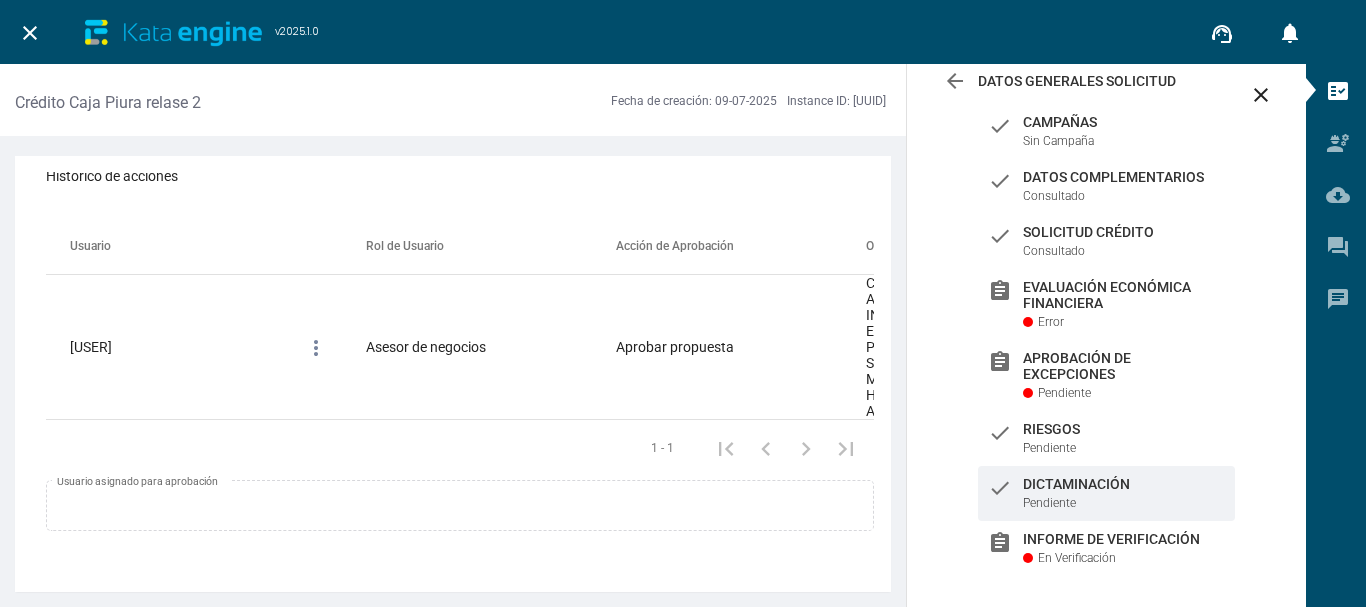 click on "Dictaminación  mostrarmensaje   Sugerencia de negación   Monto   *  Campo requerido
Tasa   *  Campo requerido
Plazo   *  Campo requerido
Observación   *  Campo requerido
Aprueba?   *  Campo requerido
false   Sí   No  Existe Error   aprobadorAsignado   Mensaje Error   Numero Propuesta SOFIA   Estado Propuesta SOFIA   Fecha Gestión SOFIA   Monto Desembolsado SOFIA   idEstadoDt  false  Alerta   Error en servicio  Historial de acciones de aprobación Histórico de acciones Usuario  Rol de Usuario  Acción de Aprobación  Observaciones  Fecha Inicio  Fecha Fin   [USER]   more_vert   Asesor de negocios   Aprobar propuesta   CLIENTE REACTIVADA DEDICADA AL ALQUILER DE 10 HABITACIONES EN INMUEBLE PROPIO, AMPLIA EXPERIENCIA E HISTORIAL DE PAGOS. SIN PASIVO ACTUAL. SOLICITA CDTO PARA MANTENIMIENTO Y ARREGLO DE 4 HABITACIONES. SE SOLICITA SU APROBACION.   [DATE] [TIME]   [DATE] [TIME]  1 - 1  Usuario asignado para aprobación   Reasignar tarea a:  info  Jefes de Crédito disponibles" at bounding box center (453, 376) 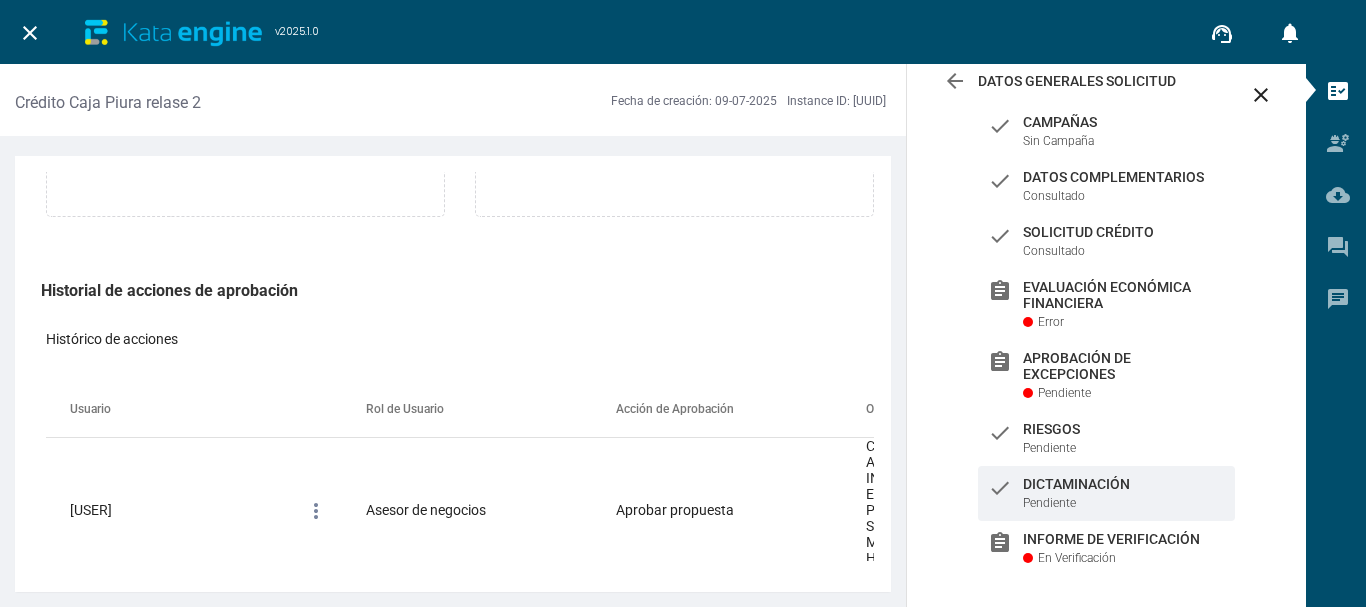 scroll, scrollTop: 406, scrollLeft: 0, axis: vertical 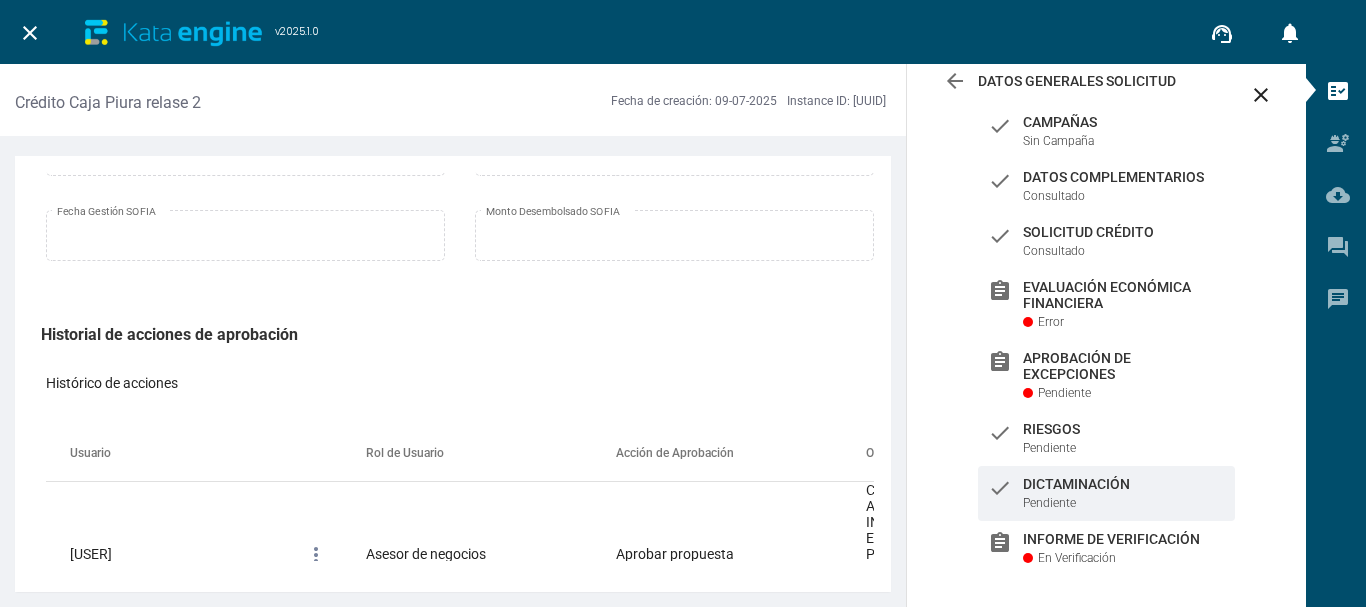 click on "close" at bounding box center (30, 33) 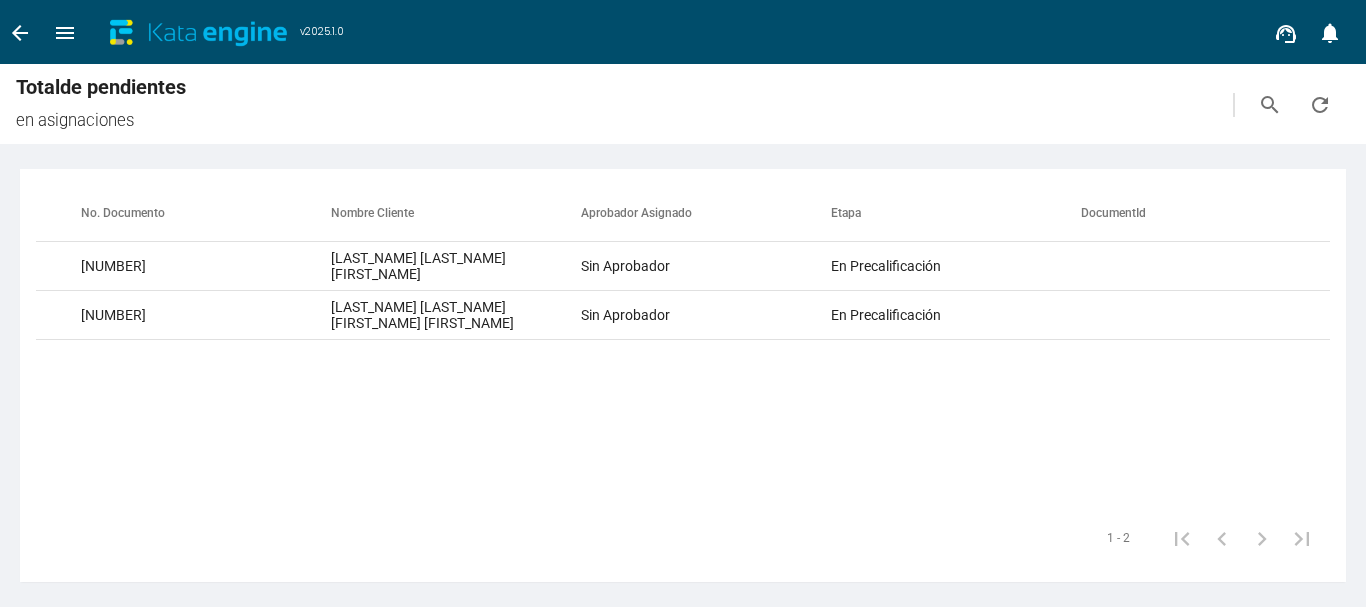 scroll, scrollTop: 0, scrollLeft: 1031, axis: horizontal 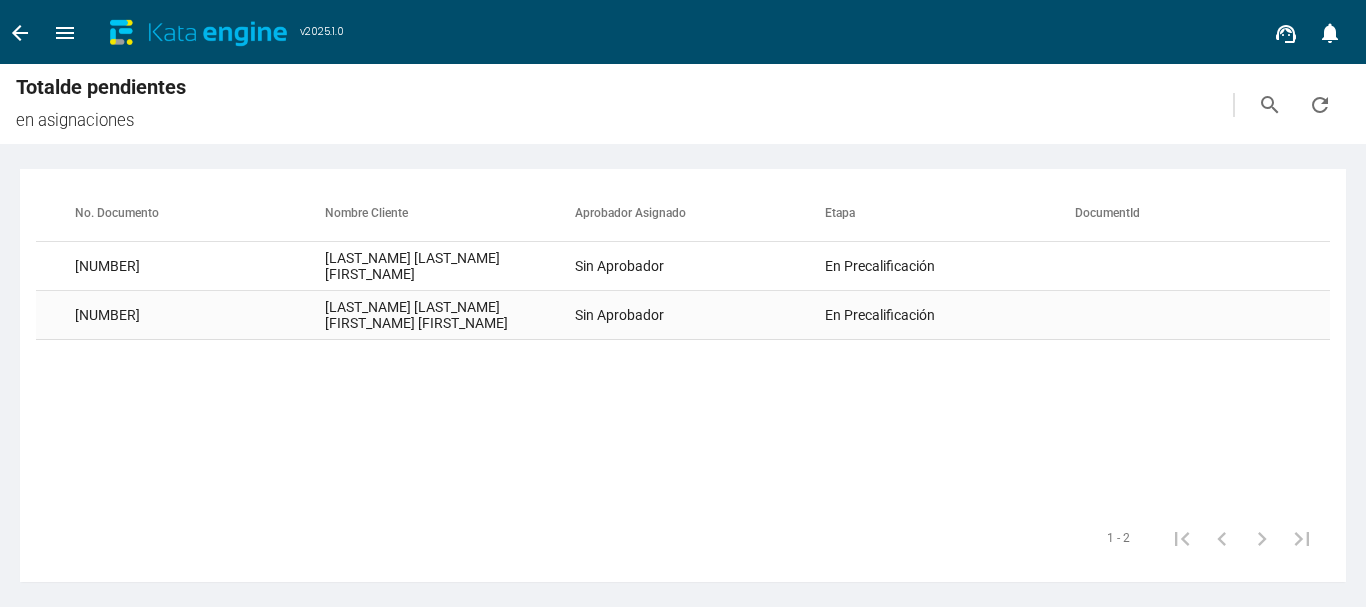click on "Sin Aprobador" at bounding box center (700, 266) 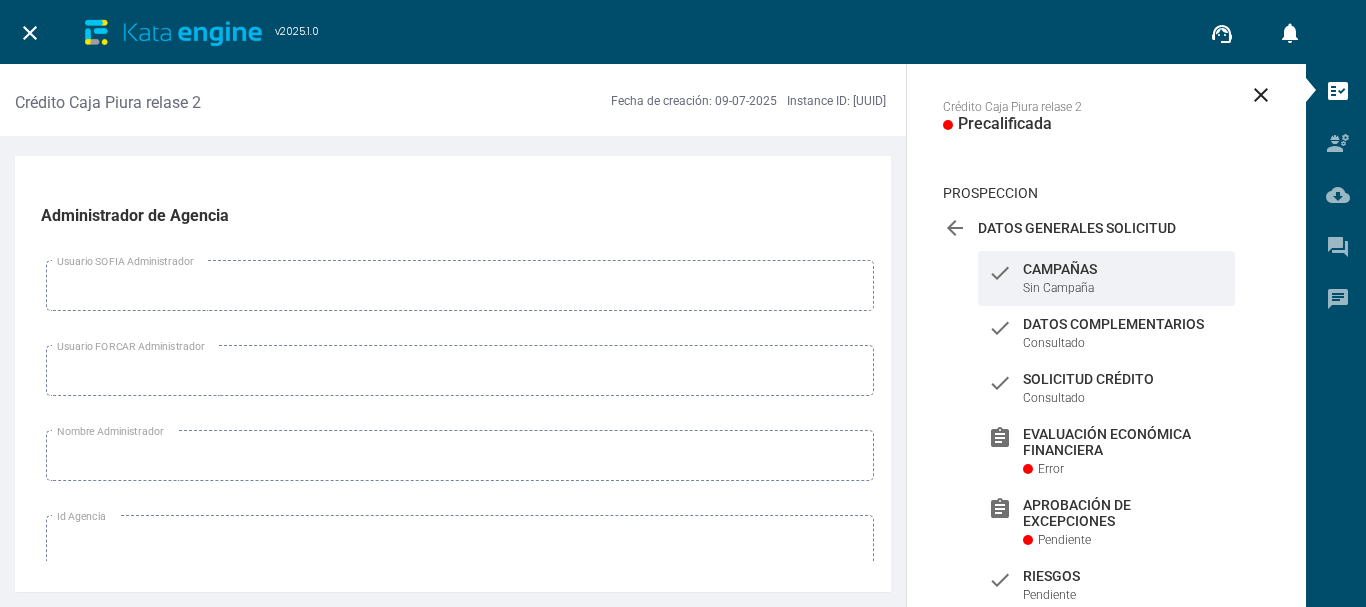 scroll, scrollTop: 159, scrollLeft: 0, axis: vertical 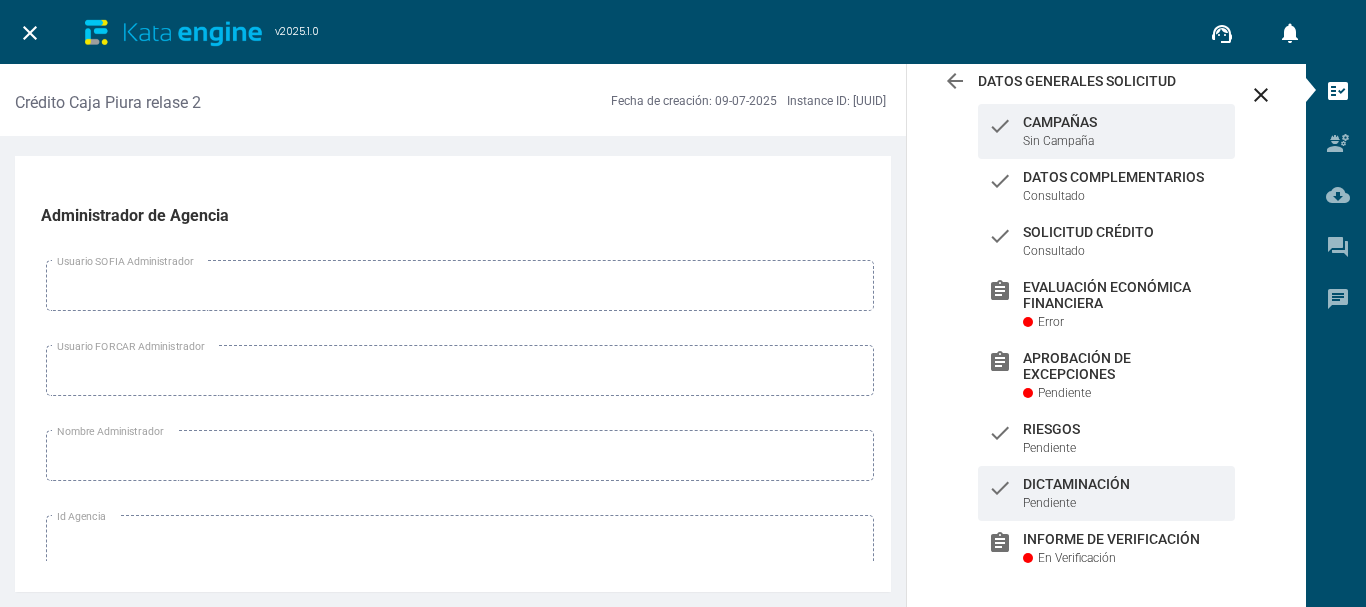 click on "Pendiente" at bounding box center [1058, 141] 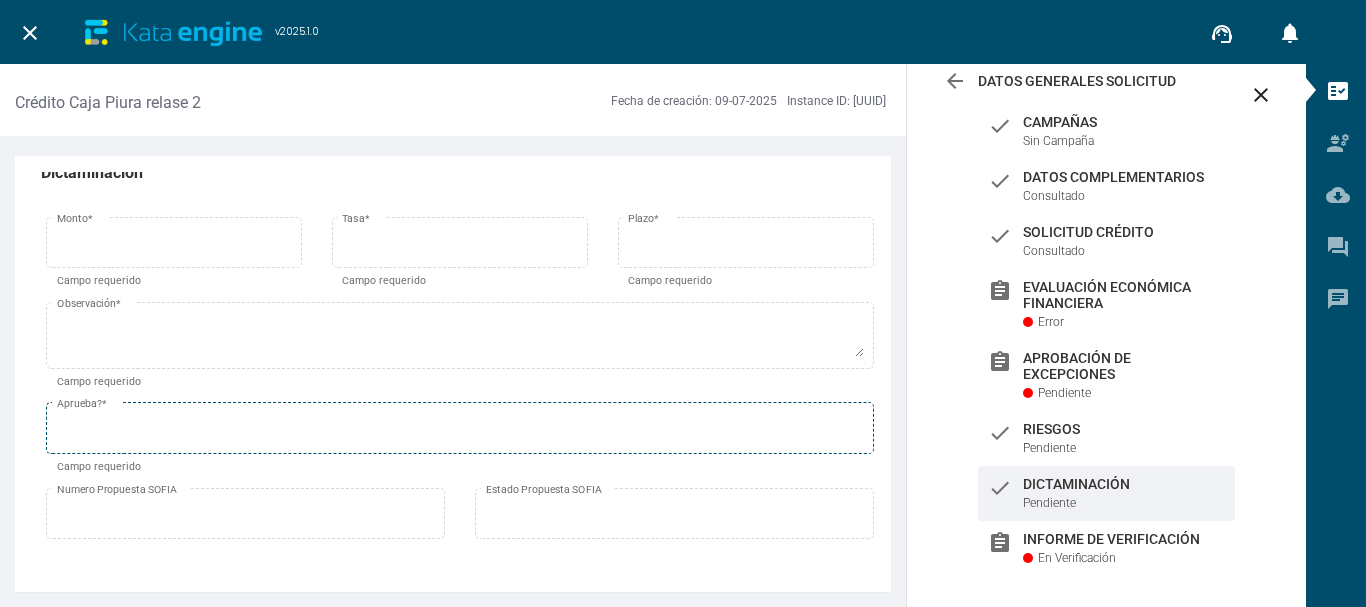 scroll, scrollTop: 0, scrollLeft: 0, axis: both 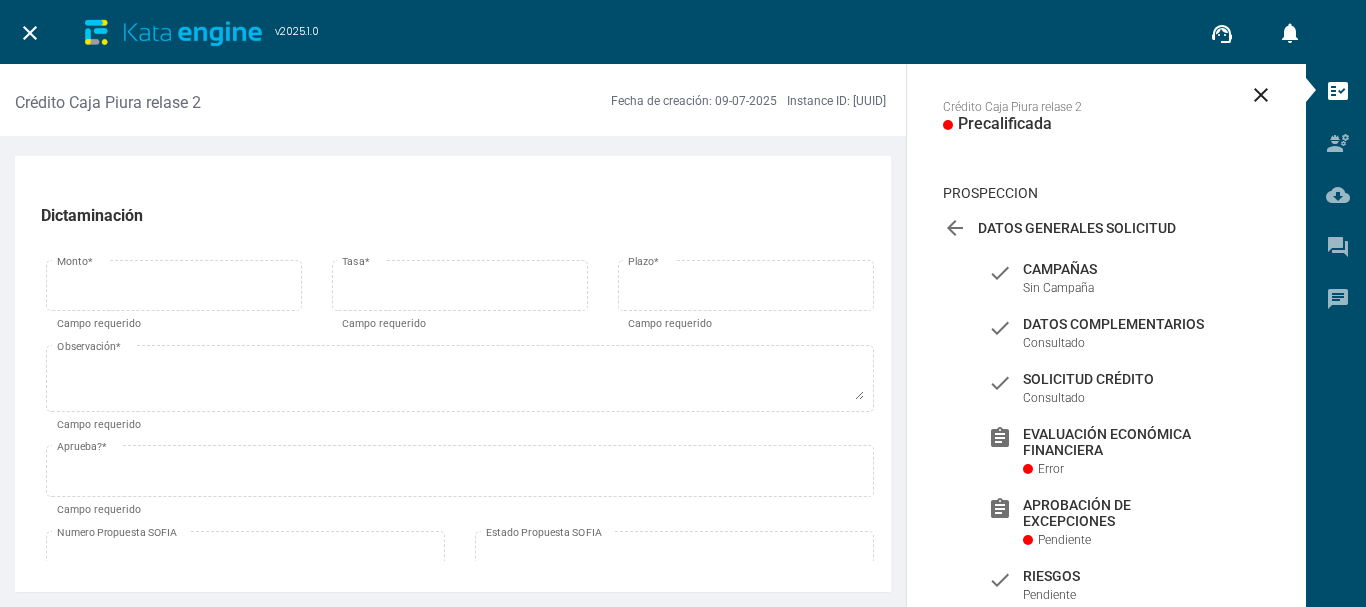click on "close" at bounding box center [30, 33] 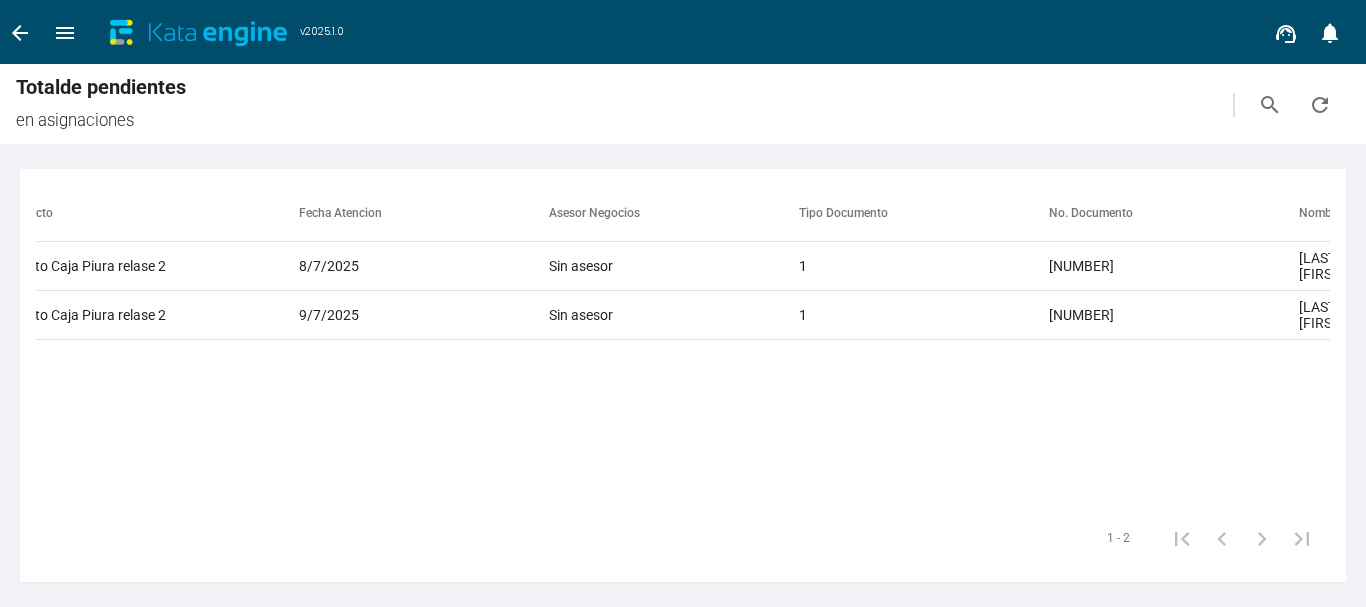 scroll, scrollTop: 0, scrollLeft: 0, axis: both 